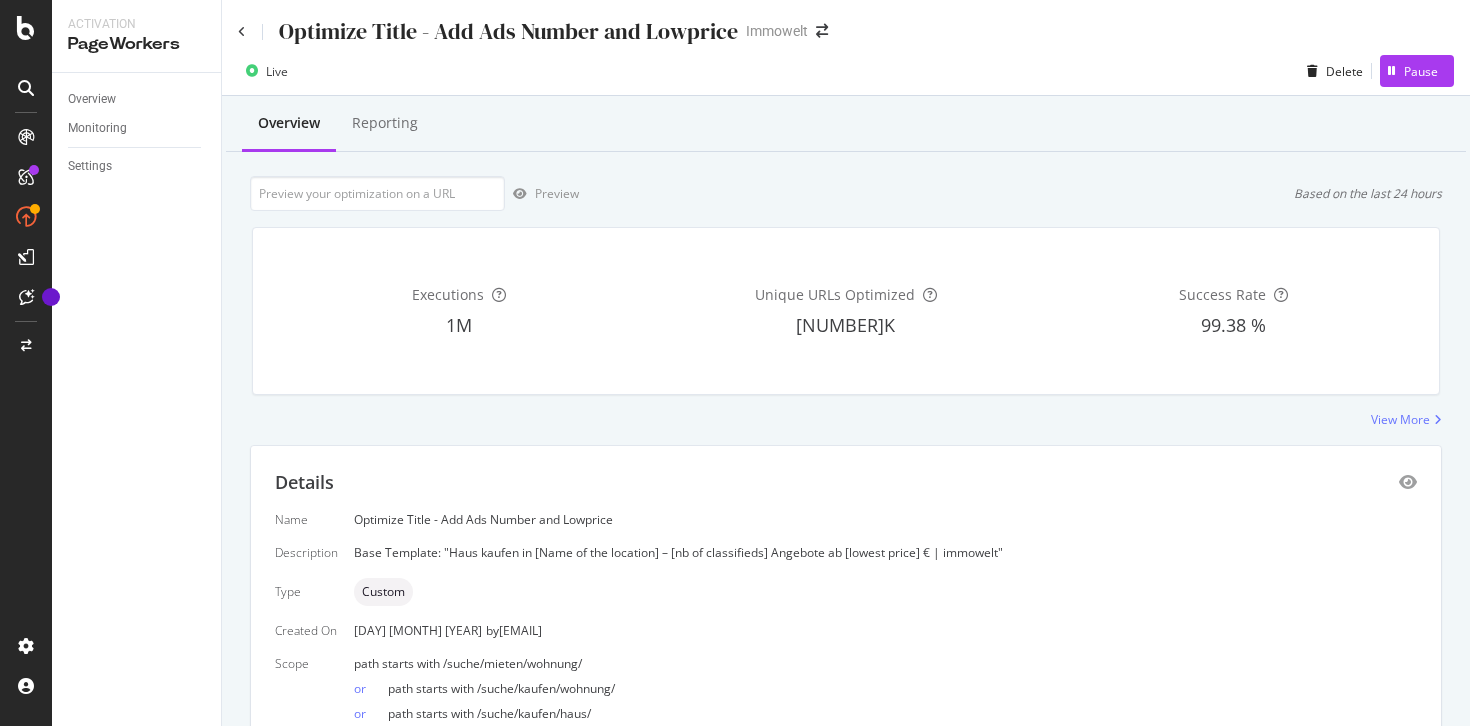 scroll, scrollTop: 0, scrollLeft: 0, axis: both 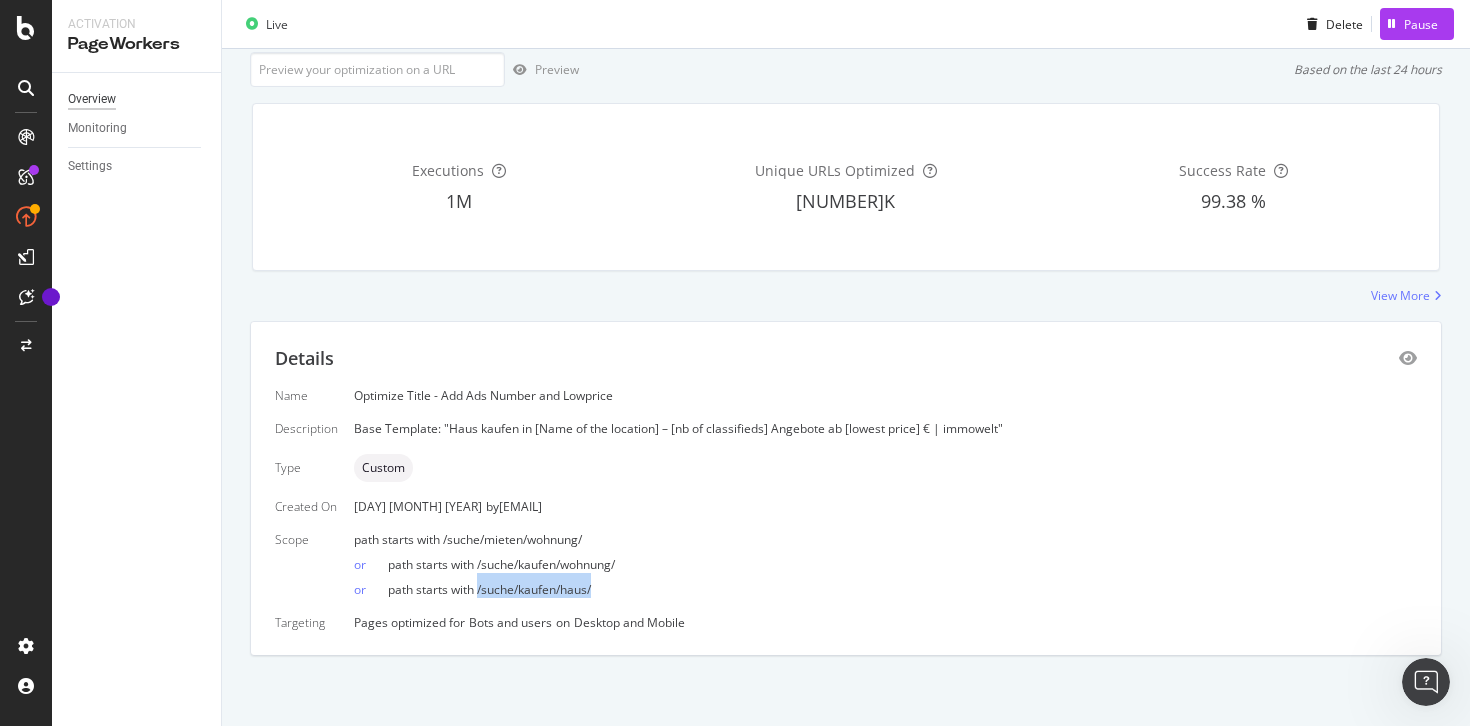 click on "Overview" at bounding box center [92, 99] 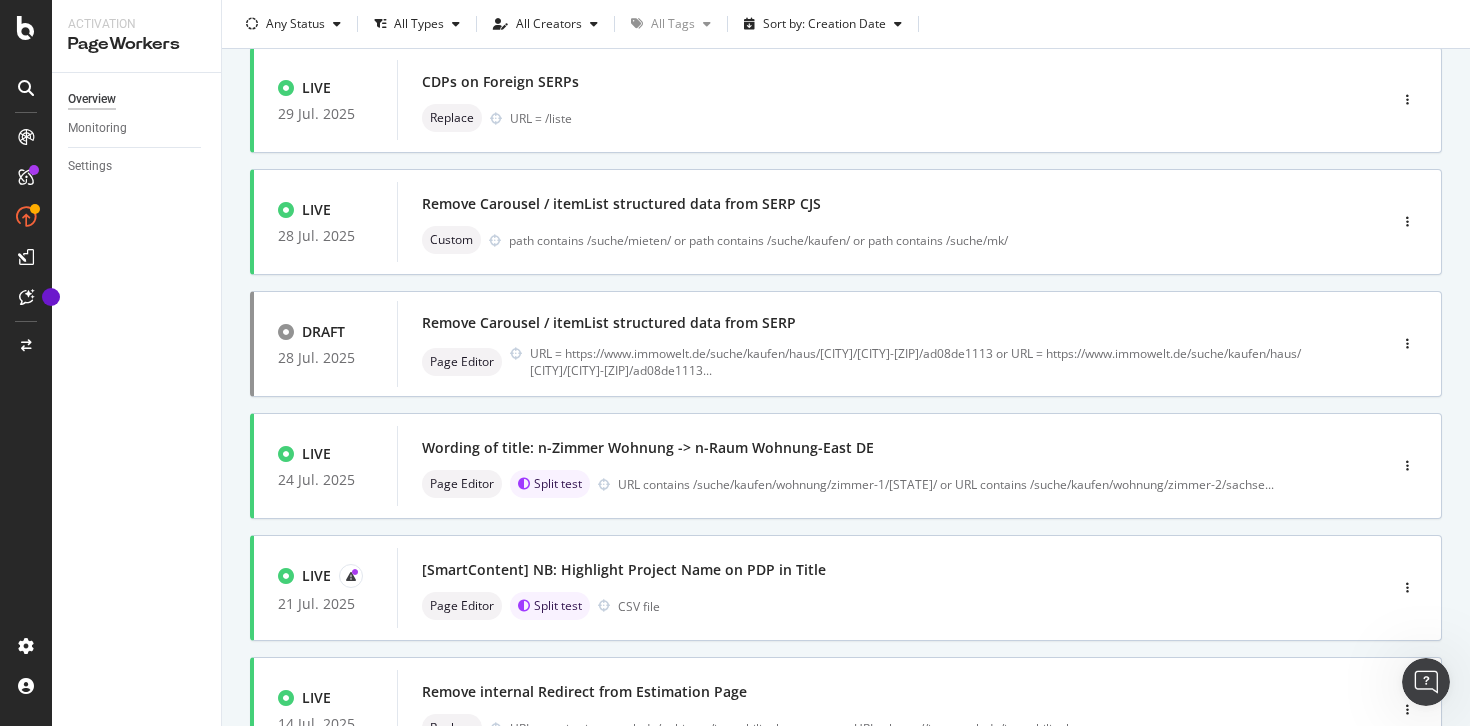 scroll, scrollTop: 137, scrollLeft: 0, axis: vertical 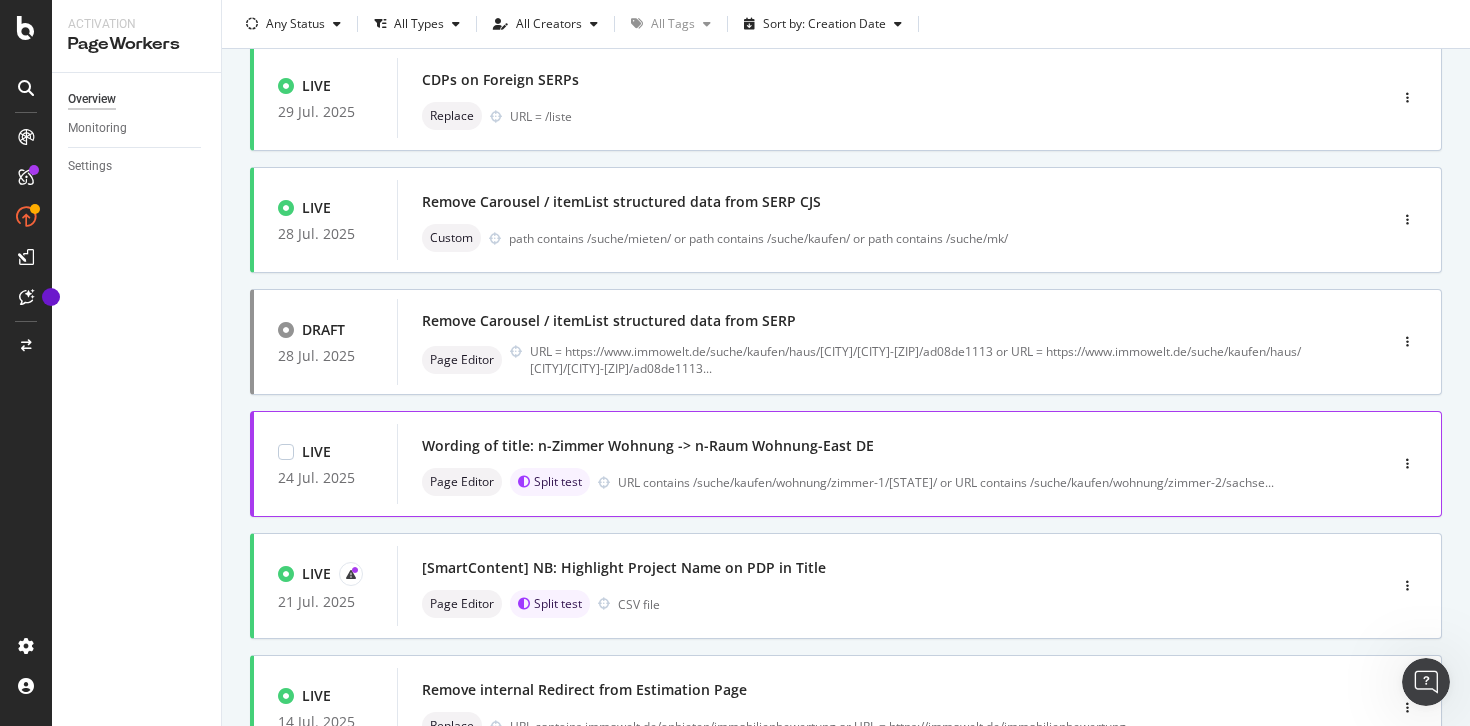 click on "Wording of title: n-Zimmer Wohnung -> n-Raum Wohnung-East DE Page Editor Split test URL contains /suche/kaufen/wohnung/zimmer-1/[STATE]/ or URL contains /suche/kaufen/wohnung/zimmer-2/sachse ..." at bounding box center [862, 464] 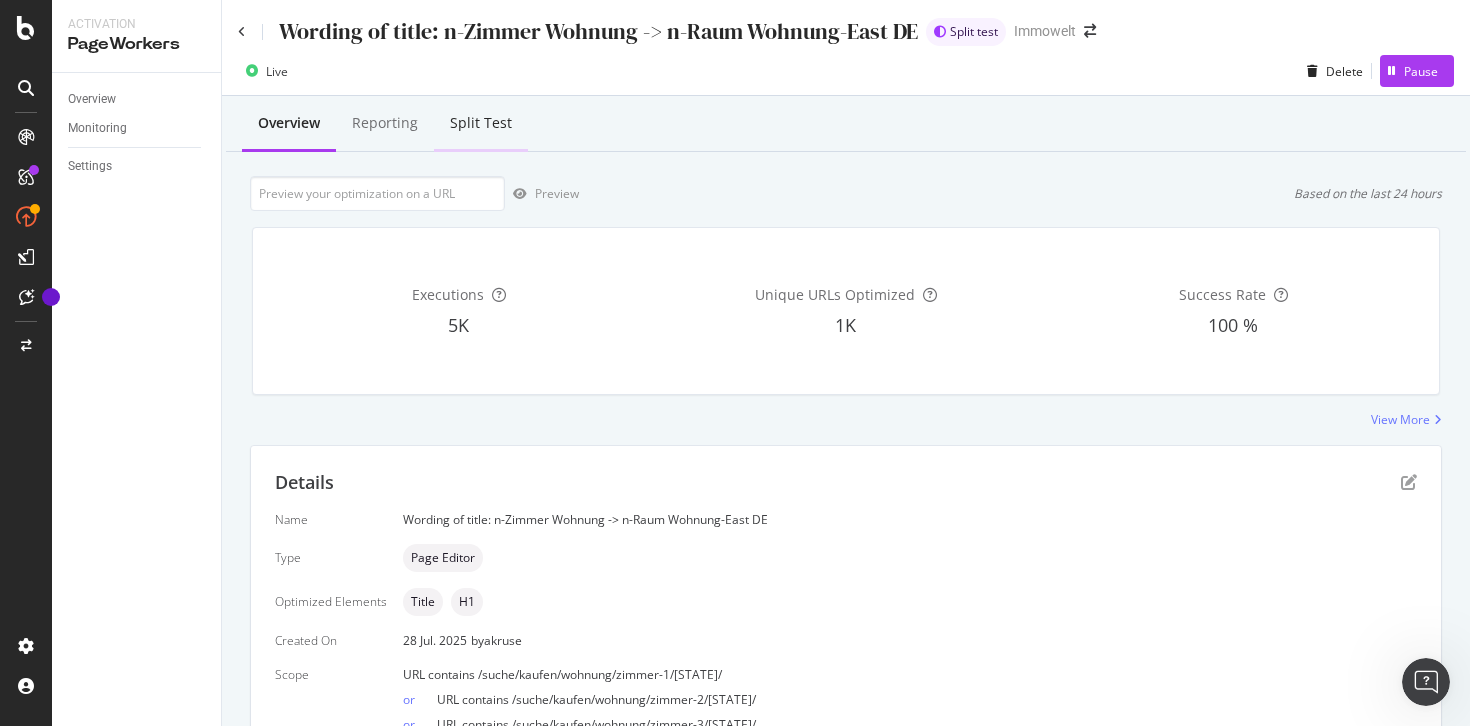 click on "Split Test" at bounding box center (481, 123) 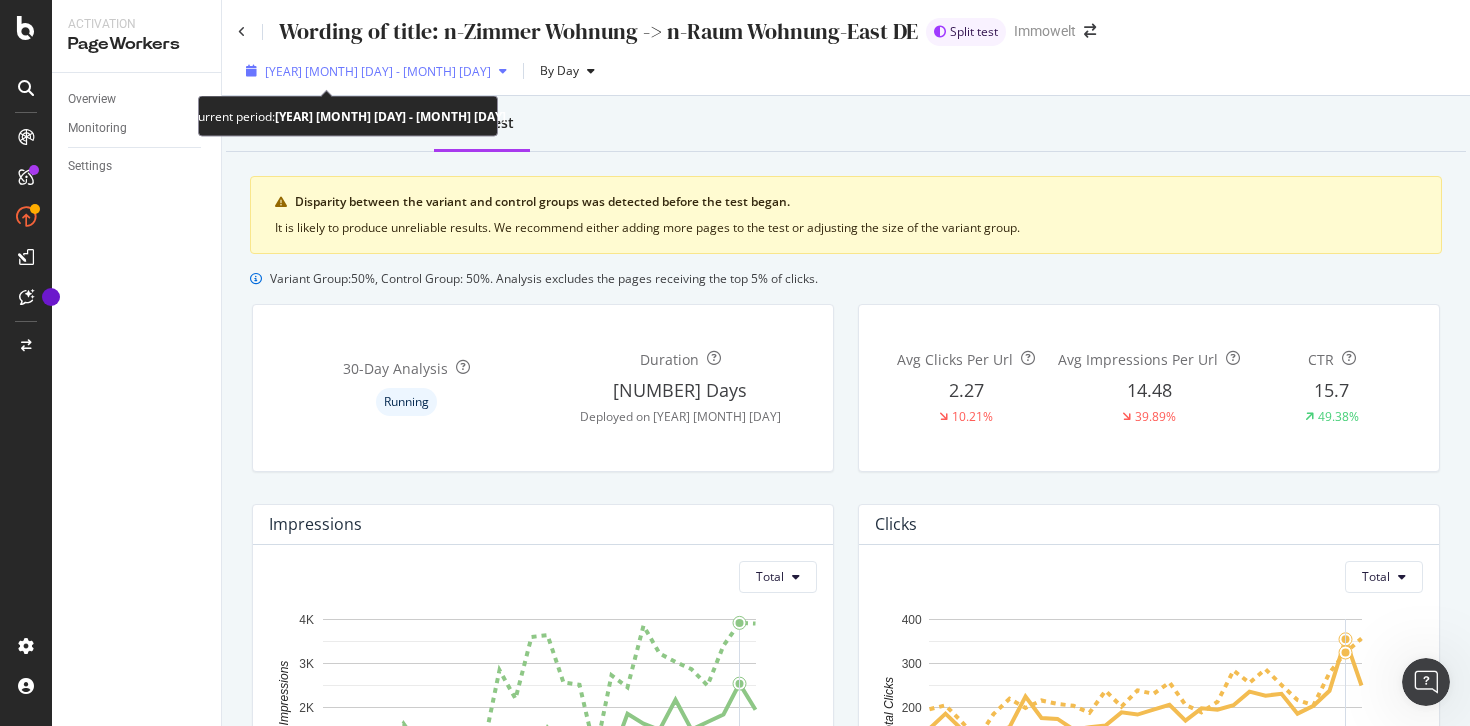 click on "[YEAR] [MONTH] [DAY] - [MONTH] [DAY]" at bounding box center (378, 71) 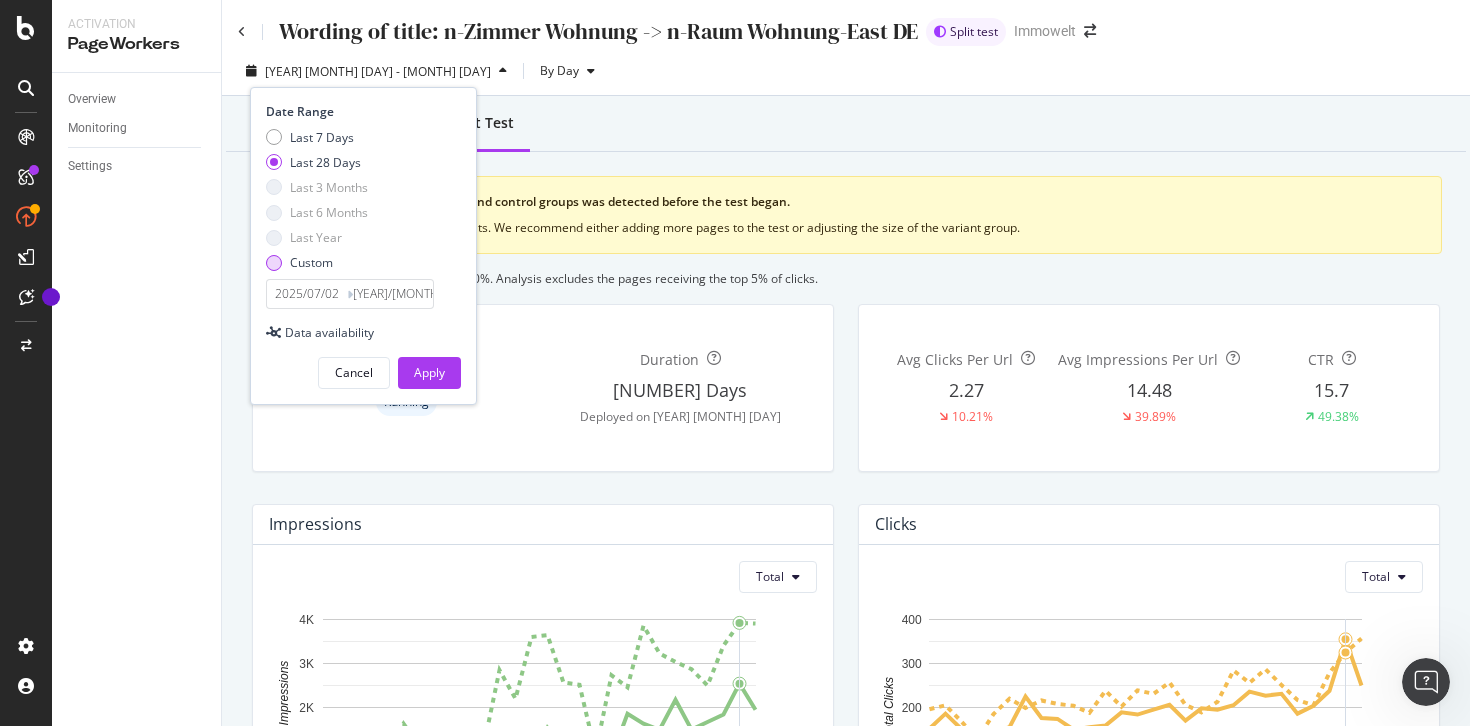 click at bounding box center (274, 263) 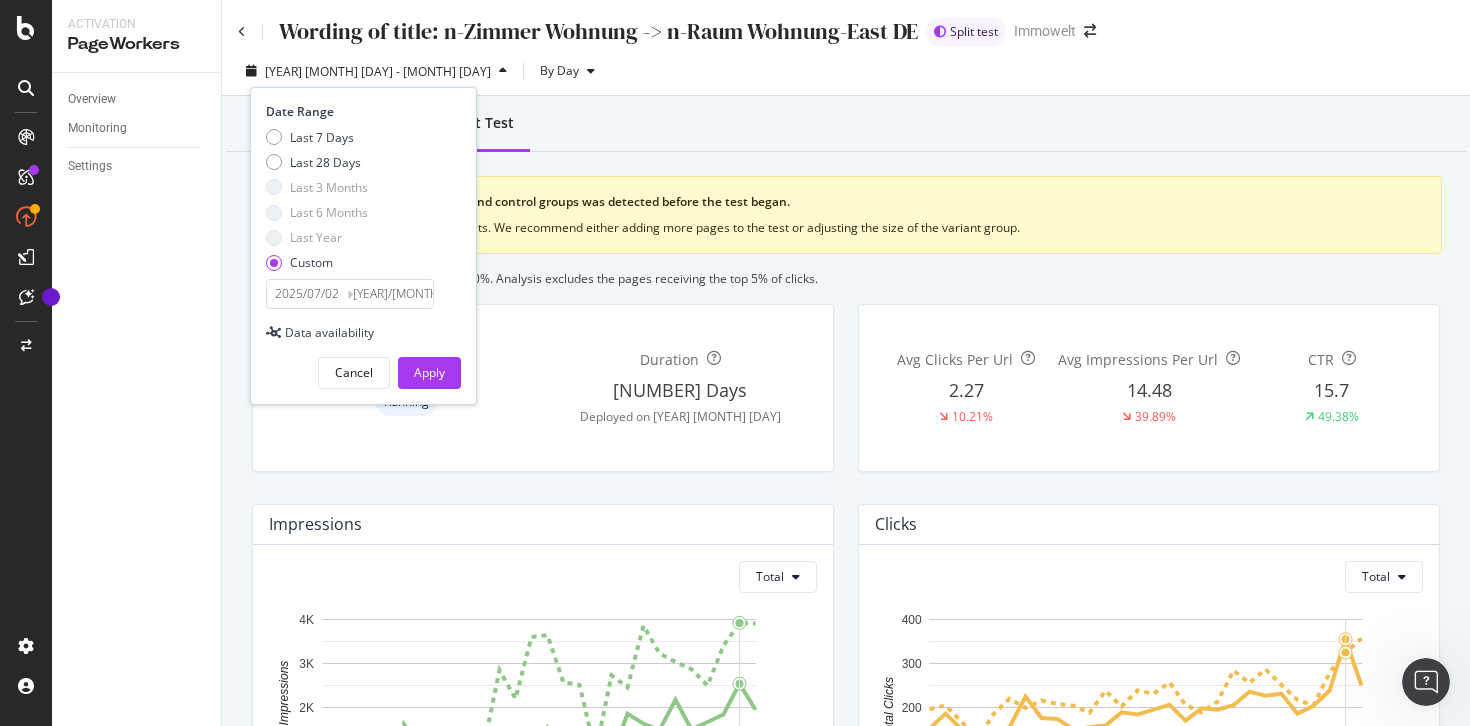 click on "2025/07/02" at bounding box center [307, 294] 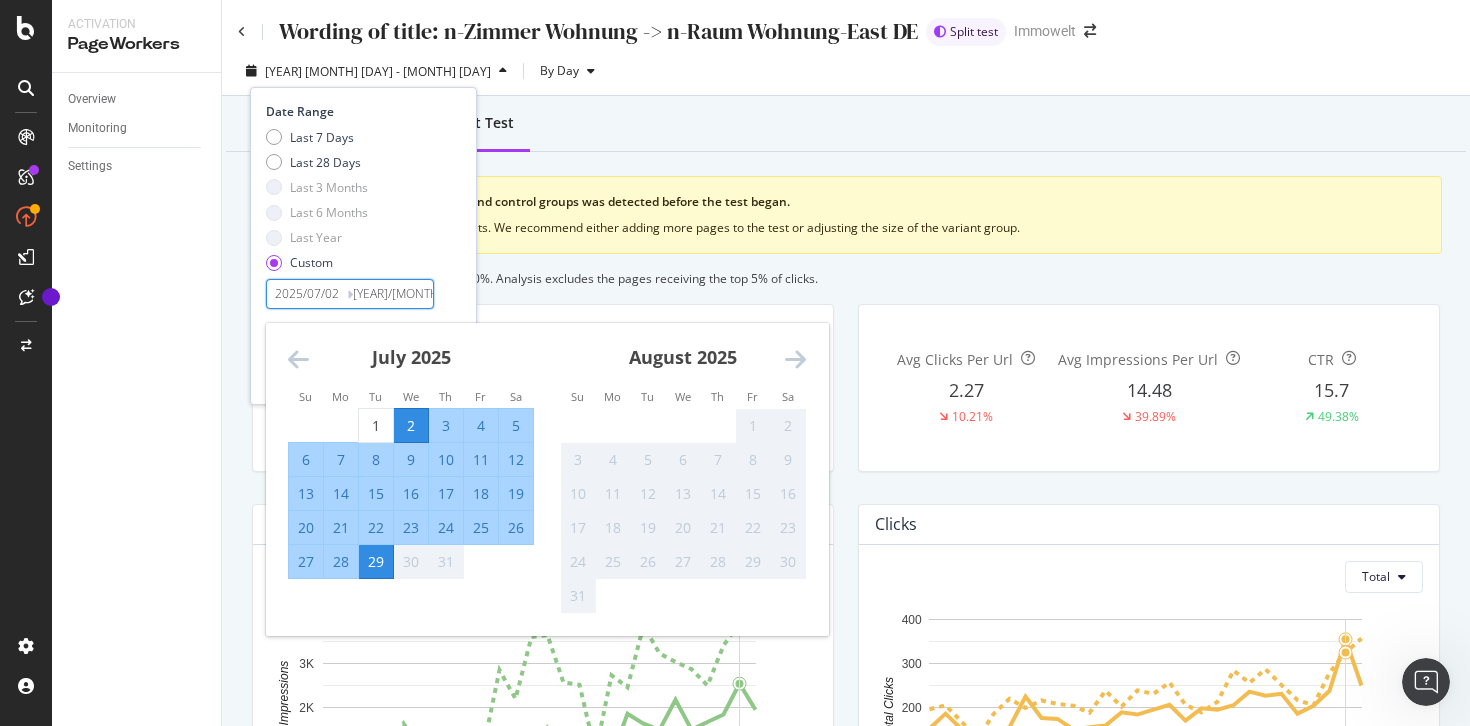 click on "2" at bounding box center [411, 426] 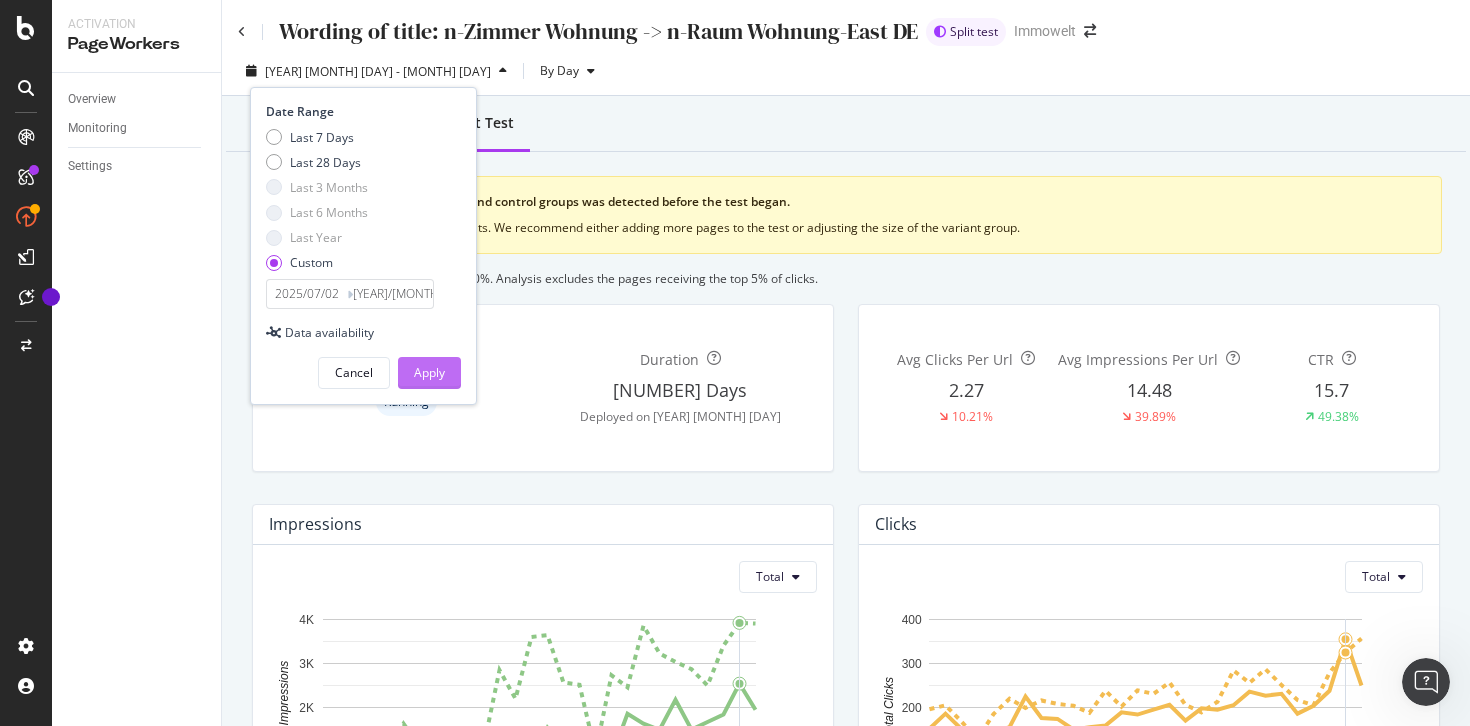click on "Apply" at bounding box center [429, 372] 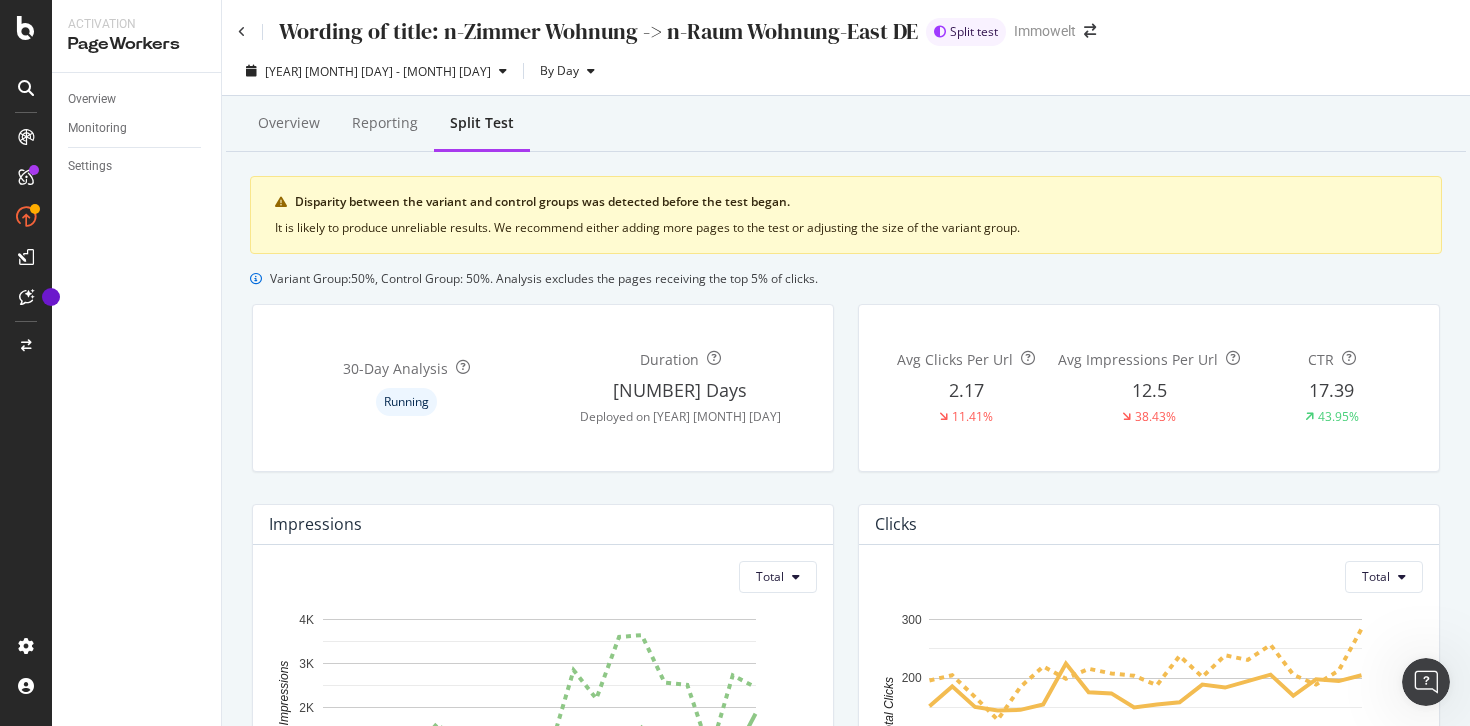 click on "[YEAR] [MONTH] [DAY] - [MONTH] [DAY] By Day" at bounding box center [846, 75] 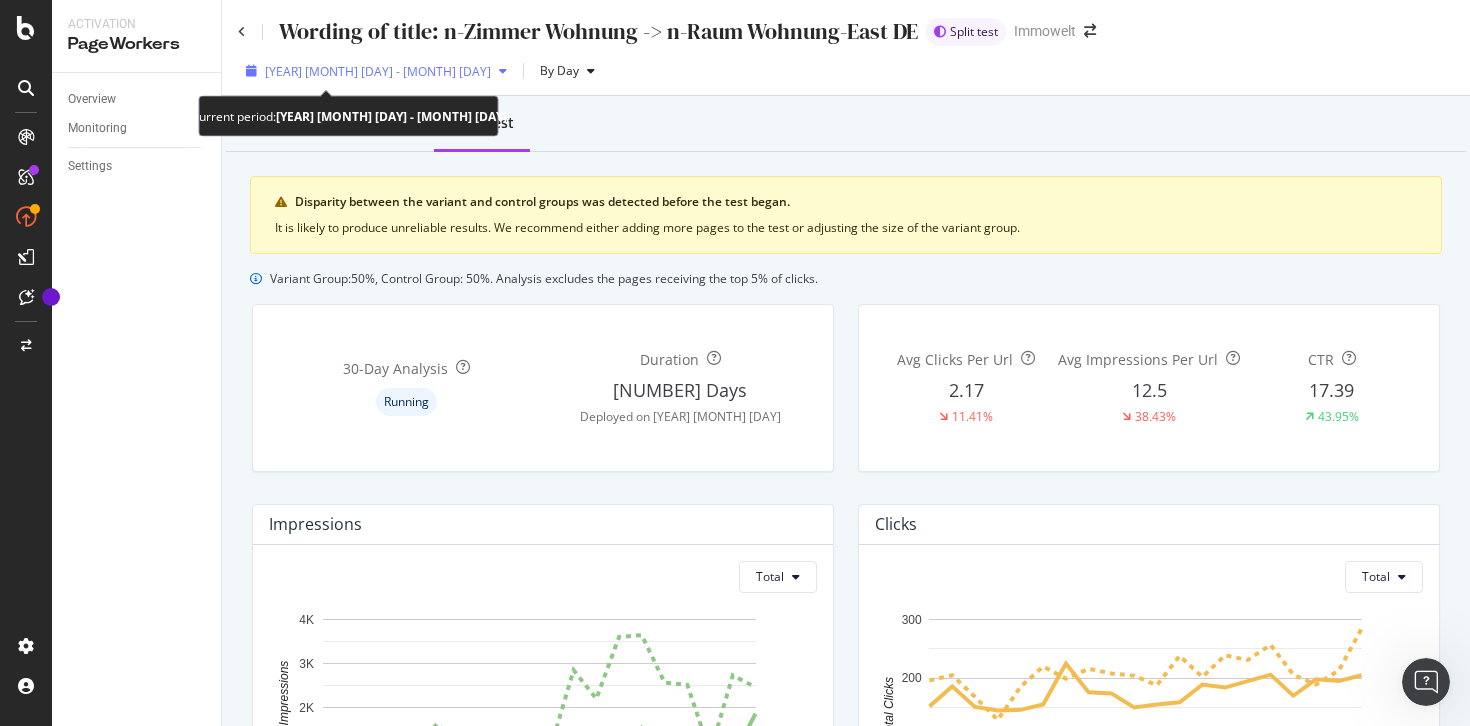 click on "[YEAR] [MONTH] [DAY] - [MONTH] [DAY]" at bounding box center (378, 71) 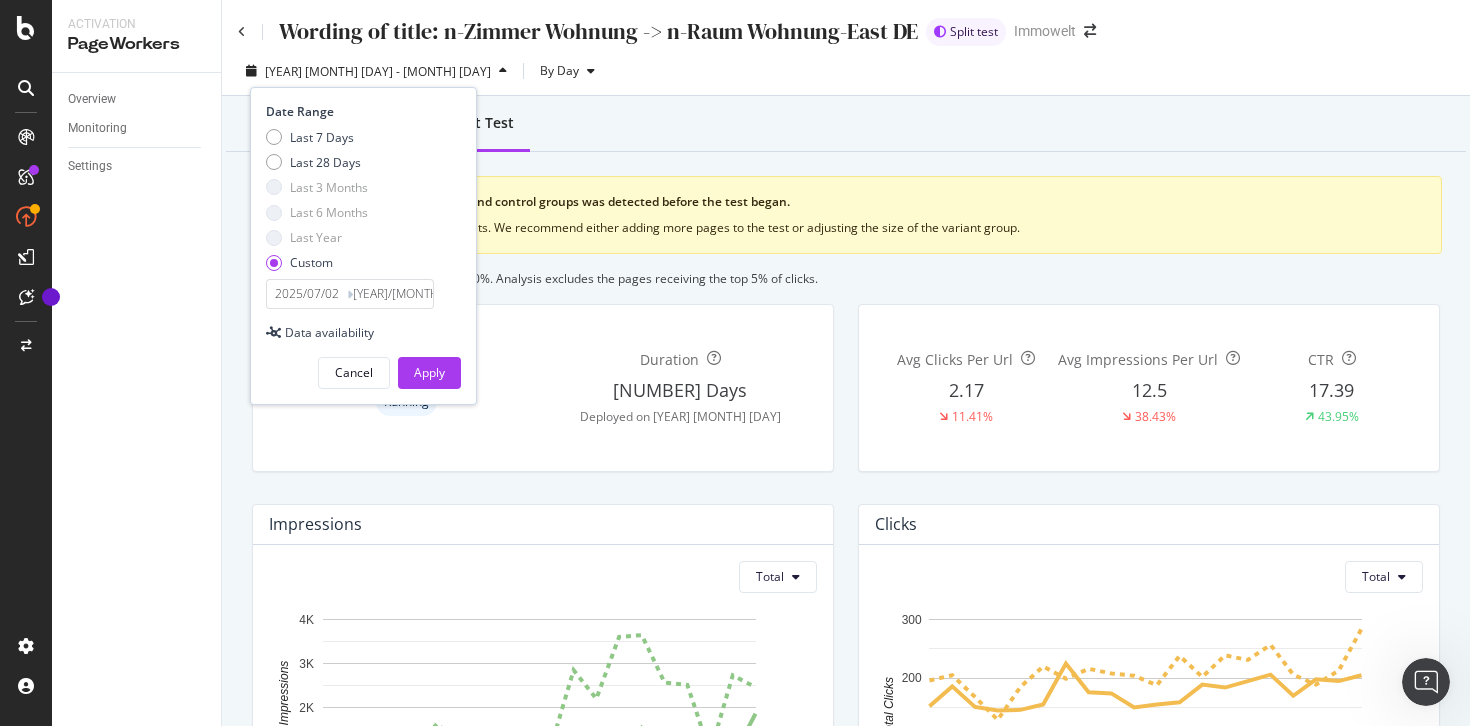 click on "2025/07/02" at bounding box center (307, 294) 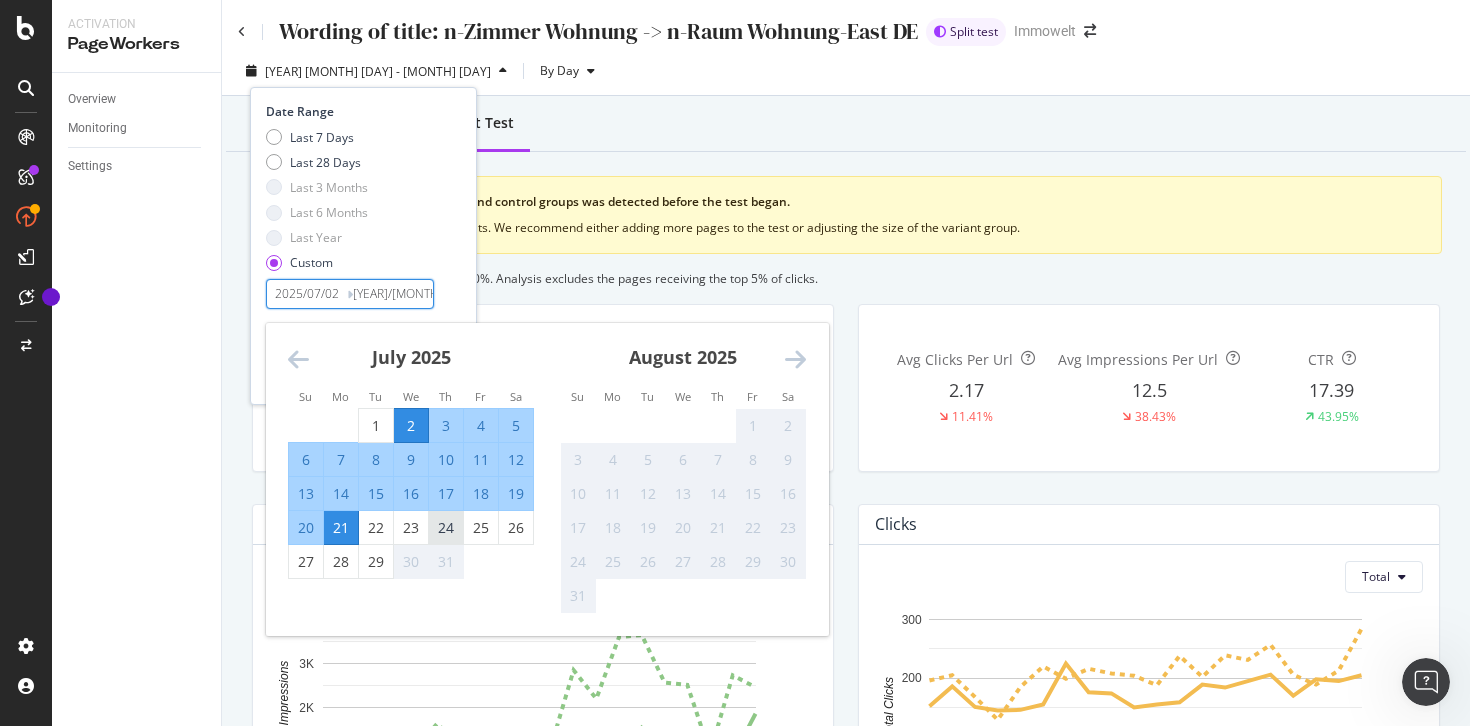 click on "24" at bounding box center (446, 528) 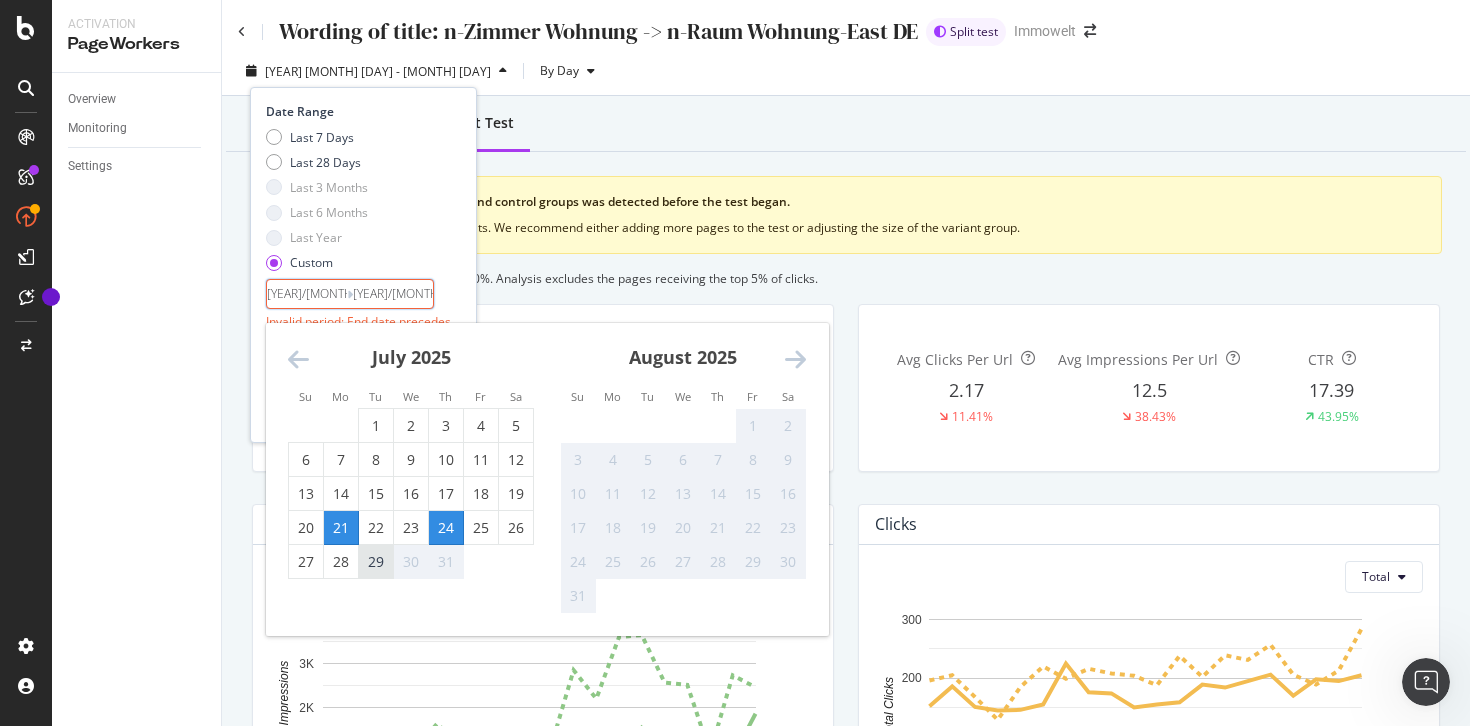 click on "29" at bounding box center [376, 561] 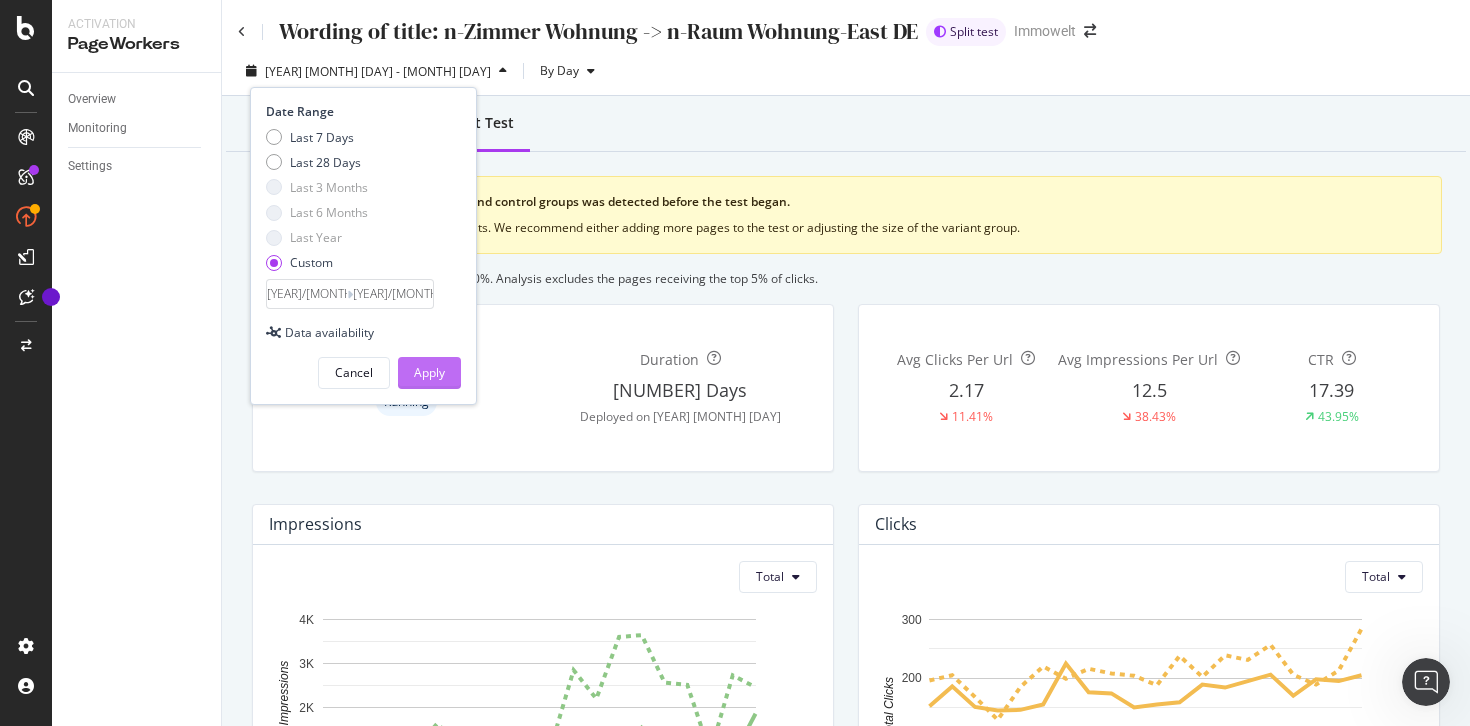 click on "Apply" at bounding box center (429, 373) 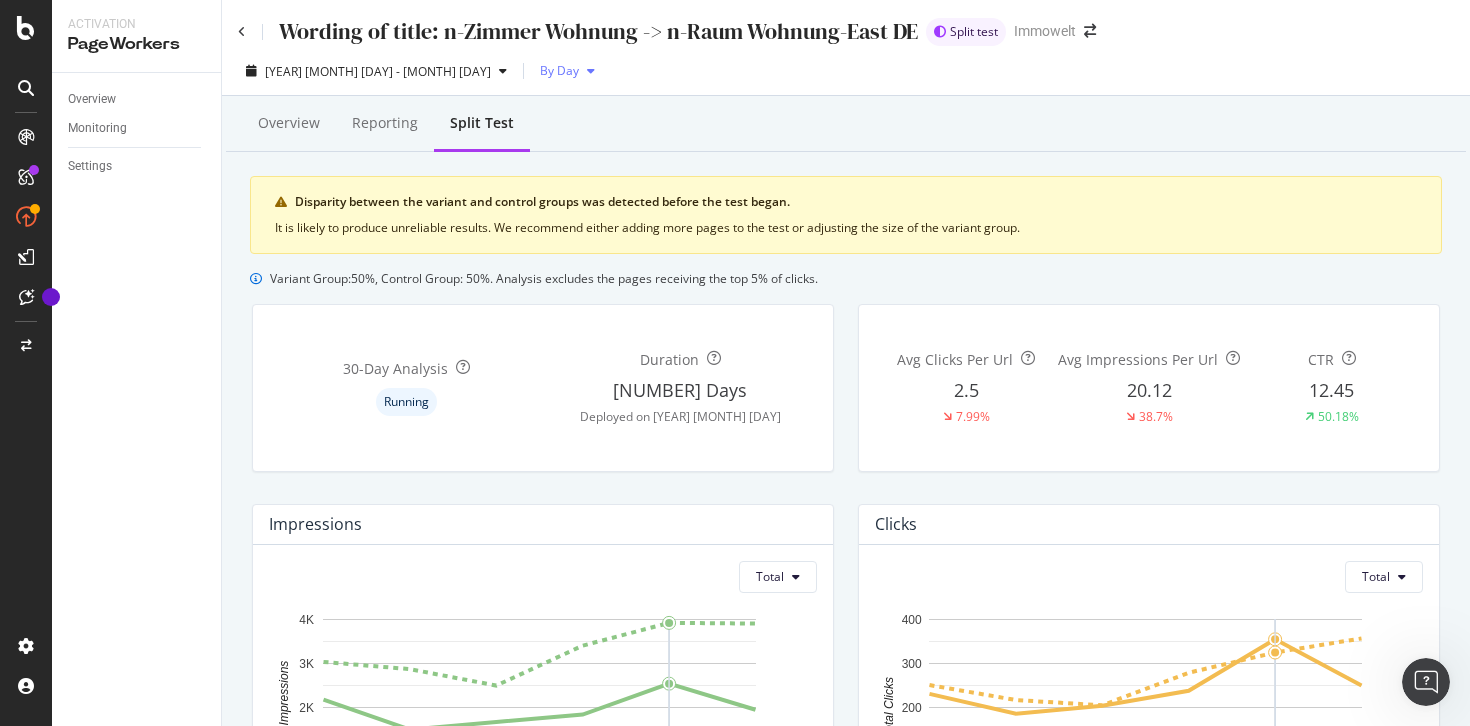 click at bounding box center [591, 71] 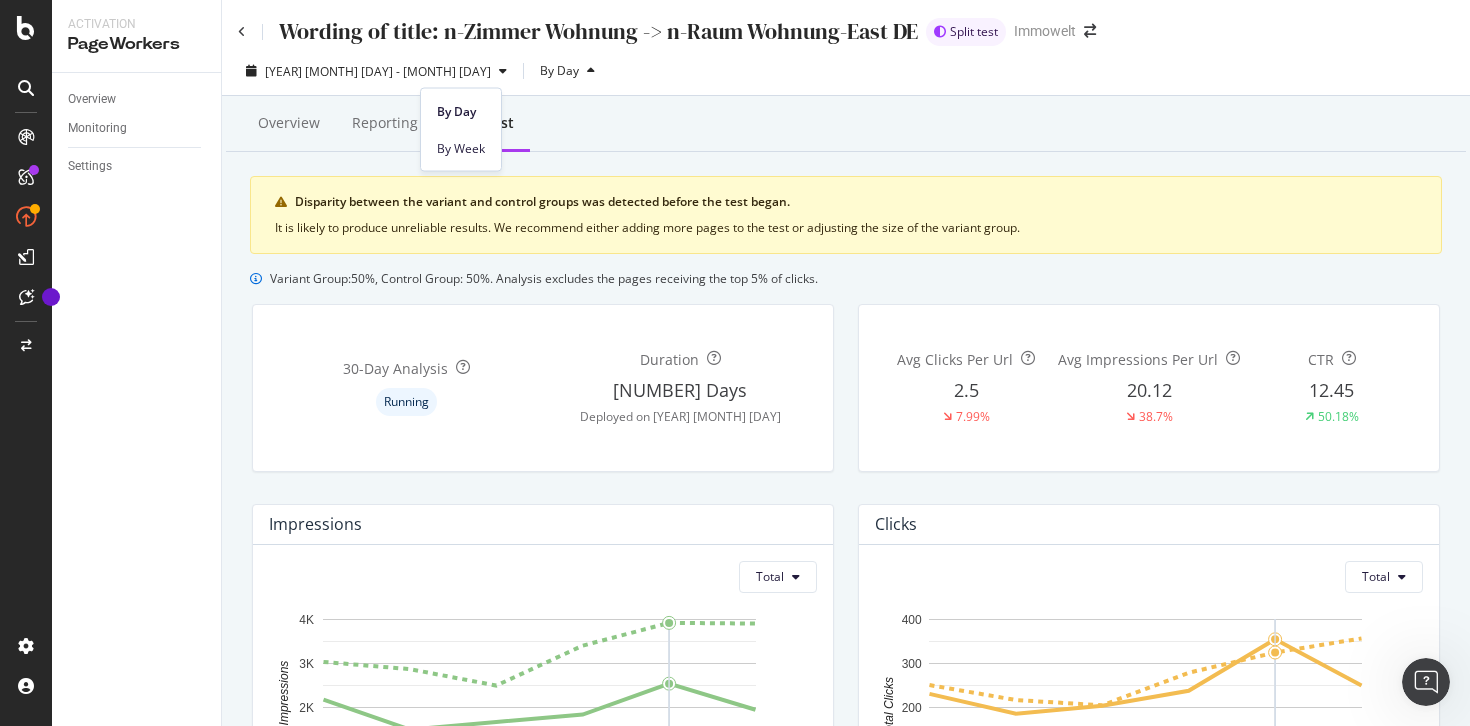 click on "[YEAR] [MONTH] [DAY] - [MONTH] [DAY] By Day" at bounding box center (846, 75) 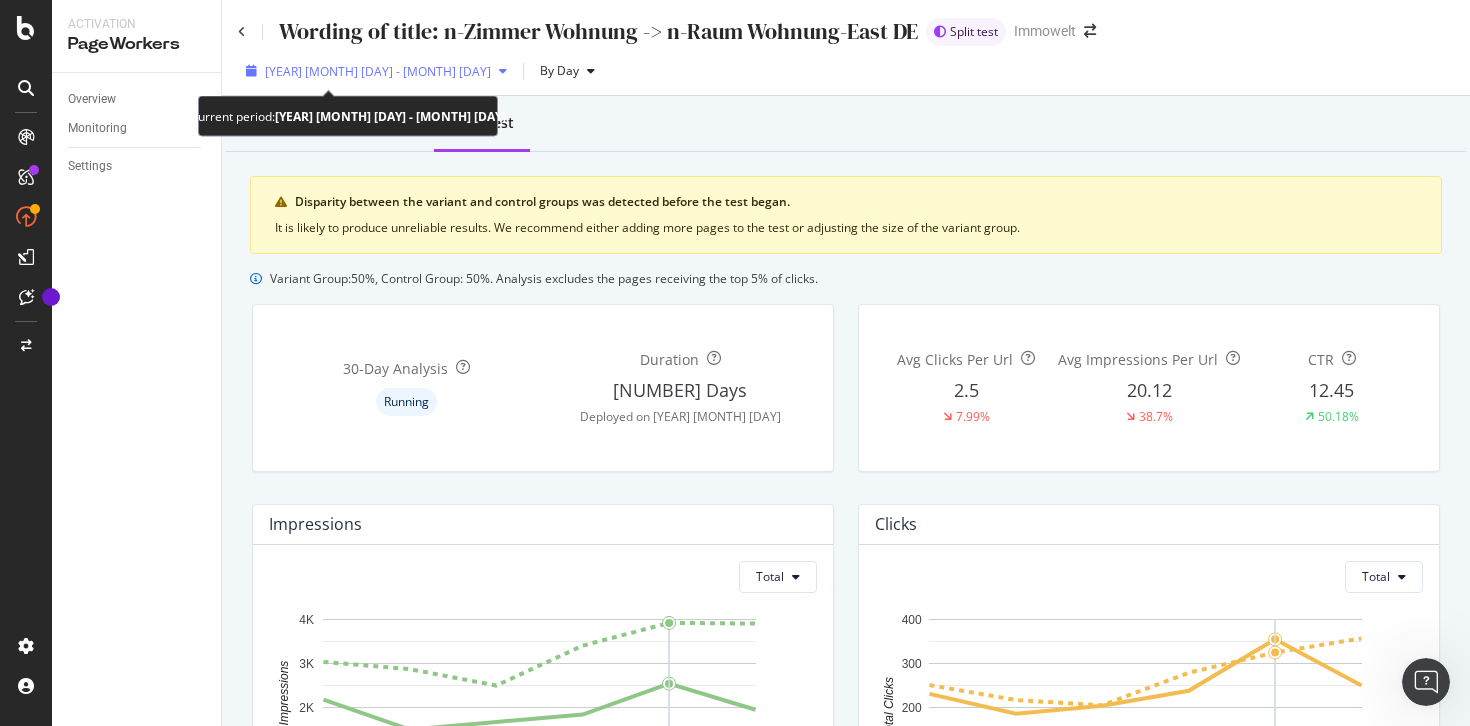 click at bounding box center [503, 71] 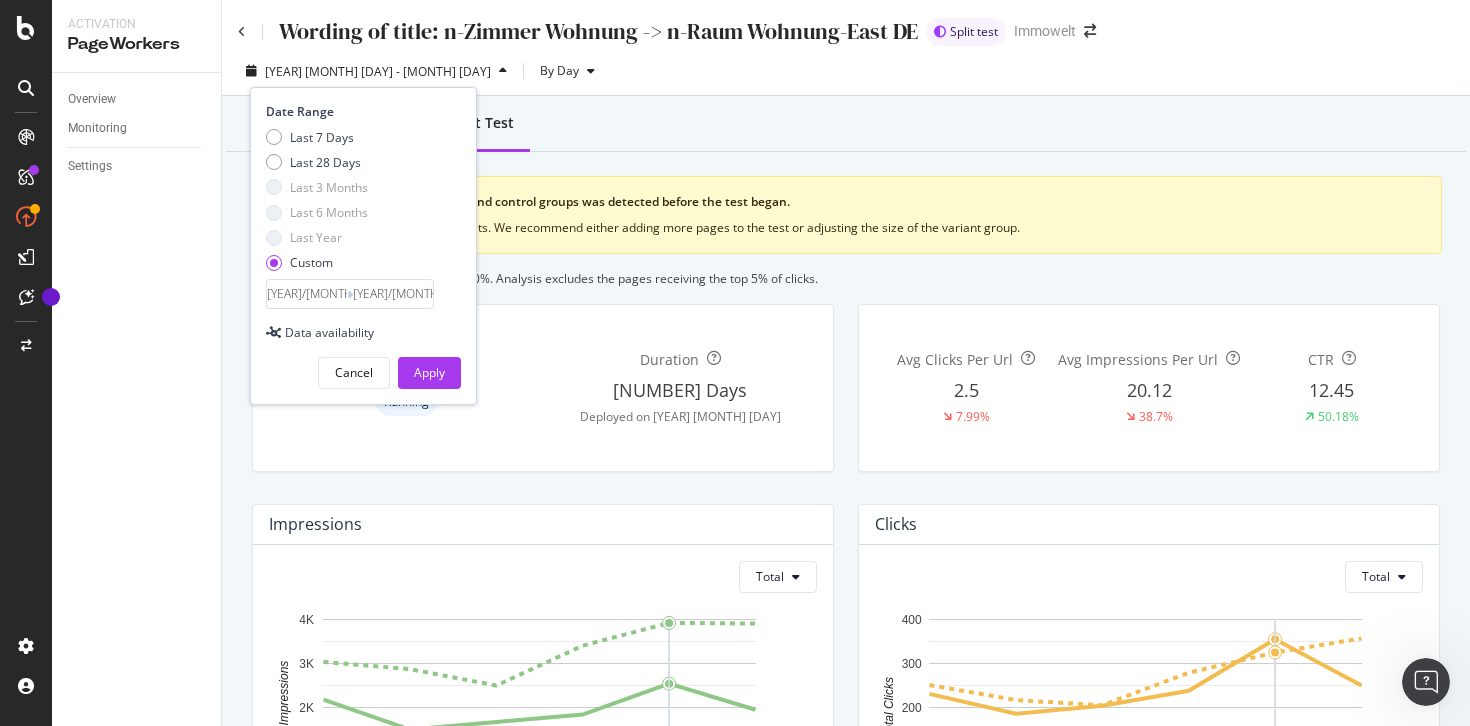 click on "[YEAR]/[MONTH]/[DAY]" at bounding box center [307, 294] 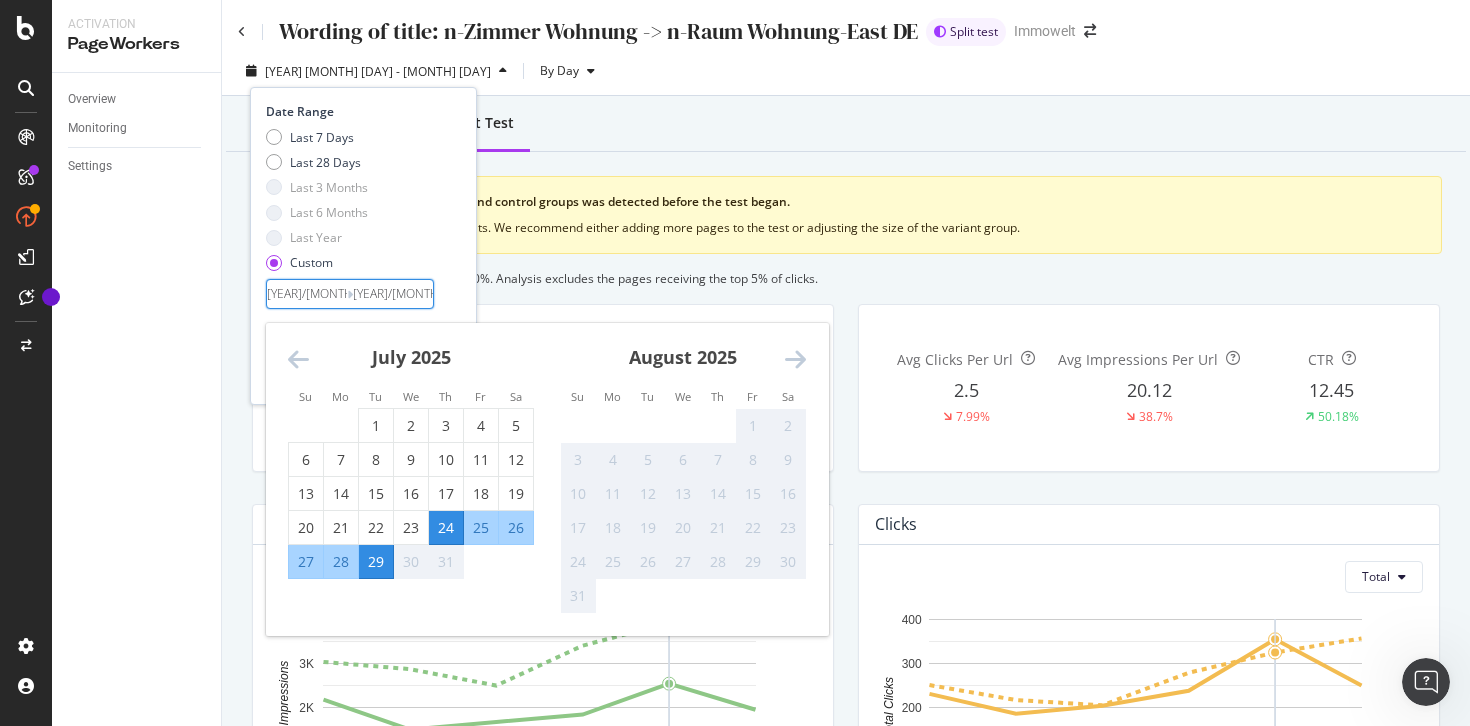 click on "Date Range Last 7 Days Last 28 Days Last 3 Months Last 6 Months Last Year Custom [YEAR]/[MONTH]/[DAY] Navigate forward to interact with the calendar and select a date. Press the question mark key to get the keyboard shortcuts for changing dates. [YEAR] [MONTH] 1 2 3 4 5 6 7 8 9 10 11 12 13 14 15 16 17 18 19 20 21 22 23 24 25 26 27 28 29 30 31 August [YEAR] 1 2 3 4 5 6 7 8 9 10 11 12 13 14 15 16 17 18 19 20 21 22 23 24 25 26 27 28 29 30 31 September [YEAR] 1 2 3 4 5 6 7 8 9 10 11 12 13 14 15 16 17 18 19 20 21 22 23 24 25 26 27 28 29 30 [YEAR]/[MONTH]/[DAY] Navigate backward to interact with the calendar and select a date. Press the question mark key to get the keyboard shortcuts for changing dates." at bounding box center [363, 206] 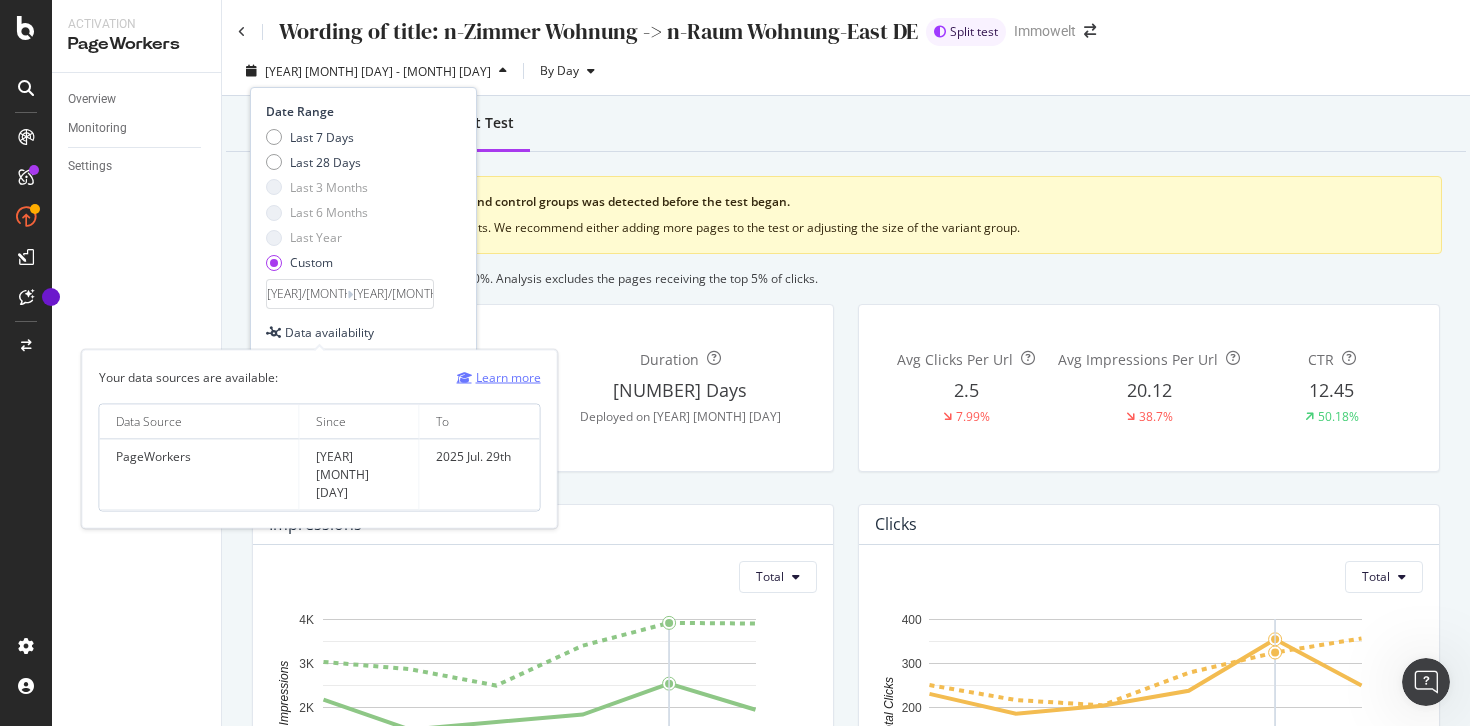 click on "Learn more" at bounding box center [499, 377] 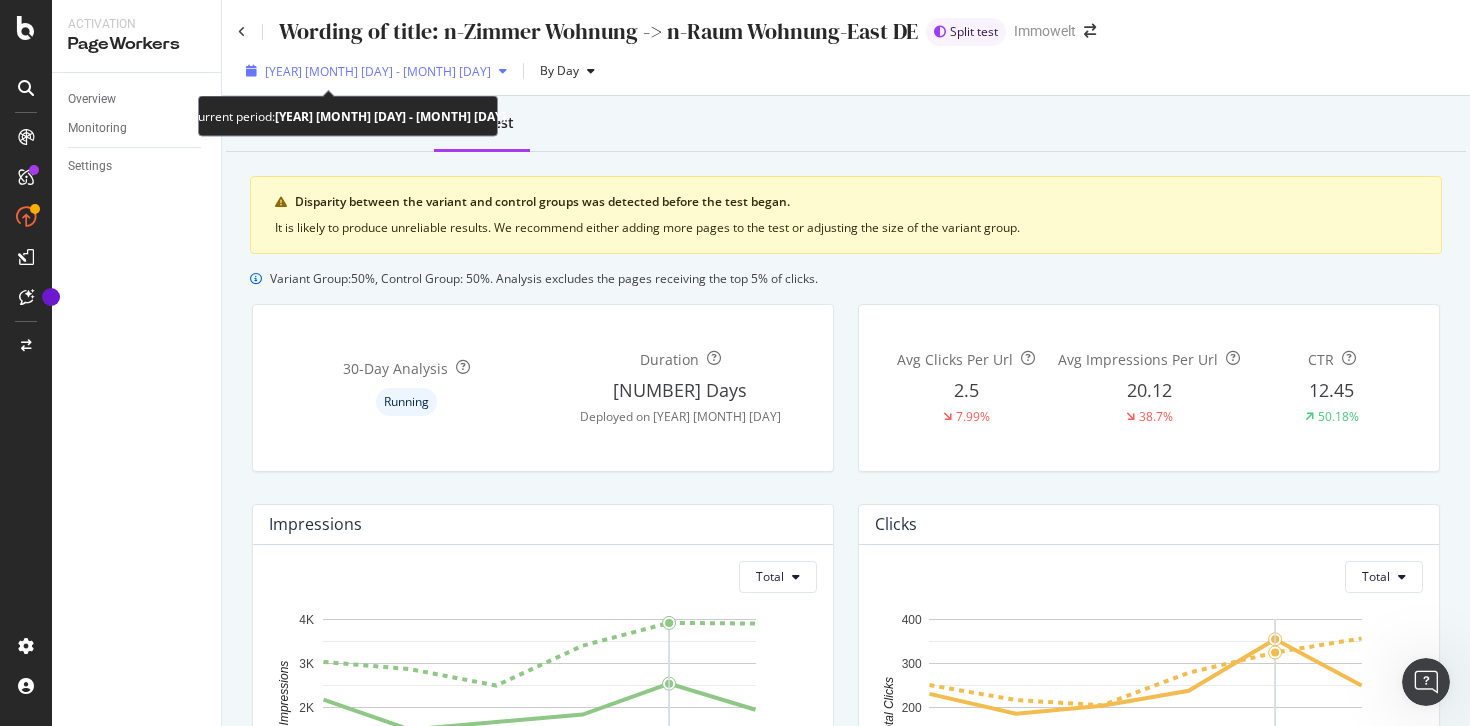 click at bounding box center (503, 71) 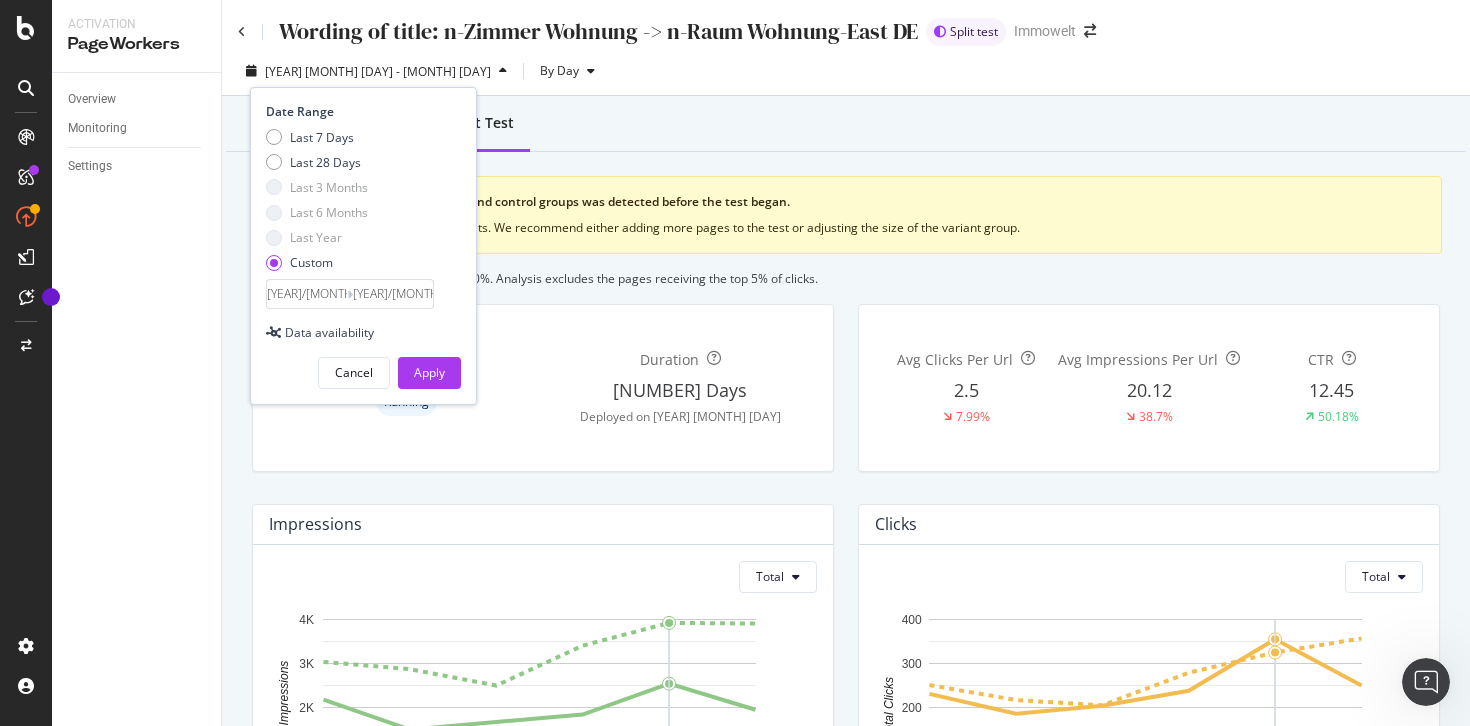 click on "Custom" at bounding box center (311, 262) 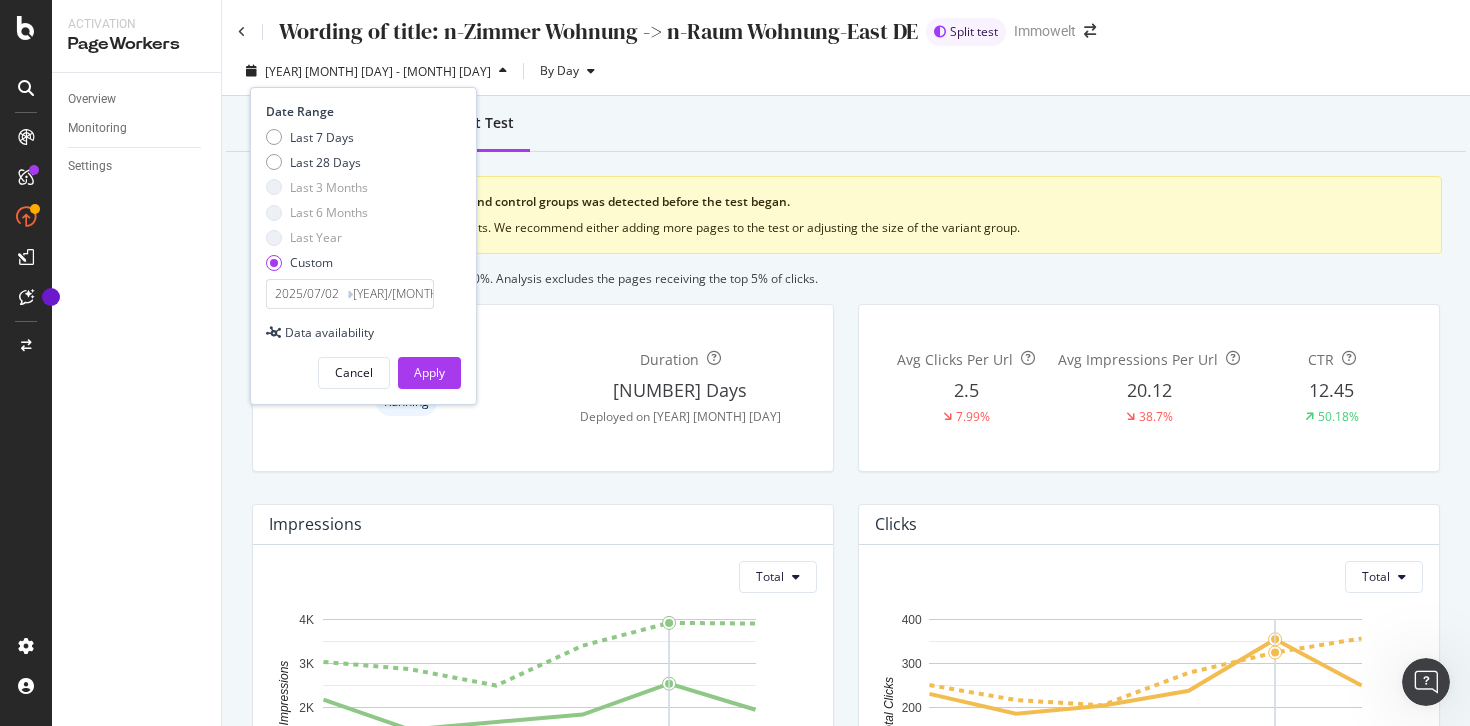 click on "2025/07/02" at bounding box center [307, 294] 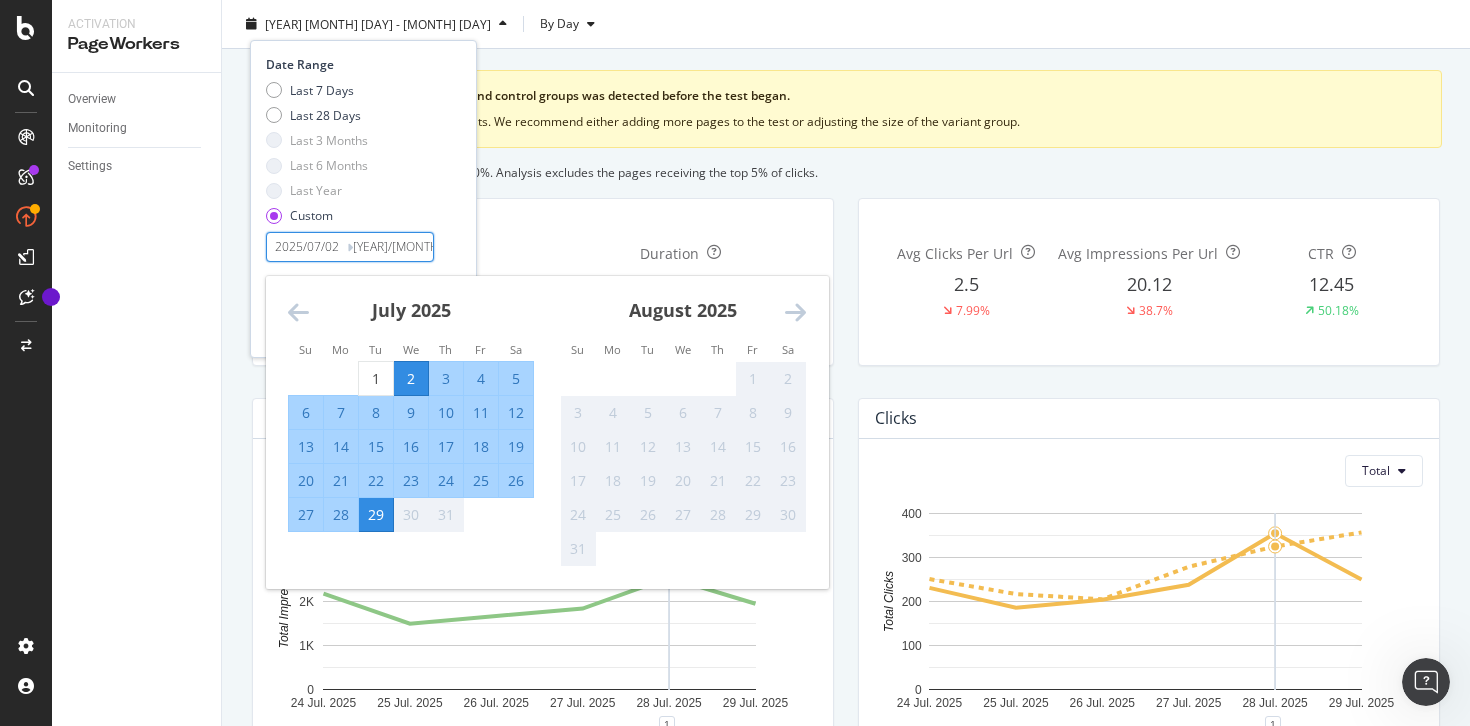scroll, scrollTop: 107, scrollLeft: 0, axis: vertical 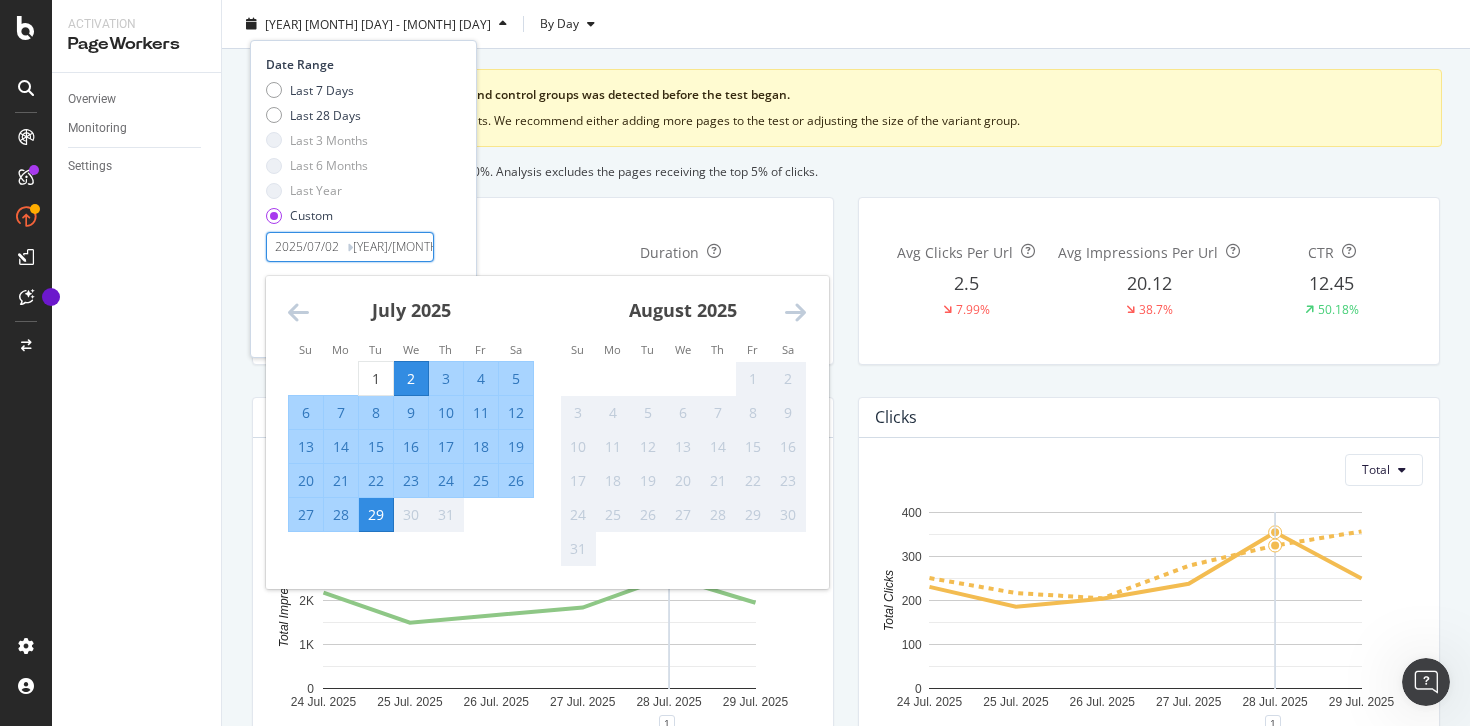 click on "24" at bounding box center (446, 480) 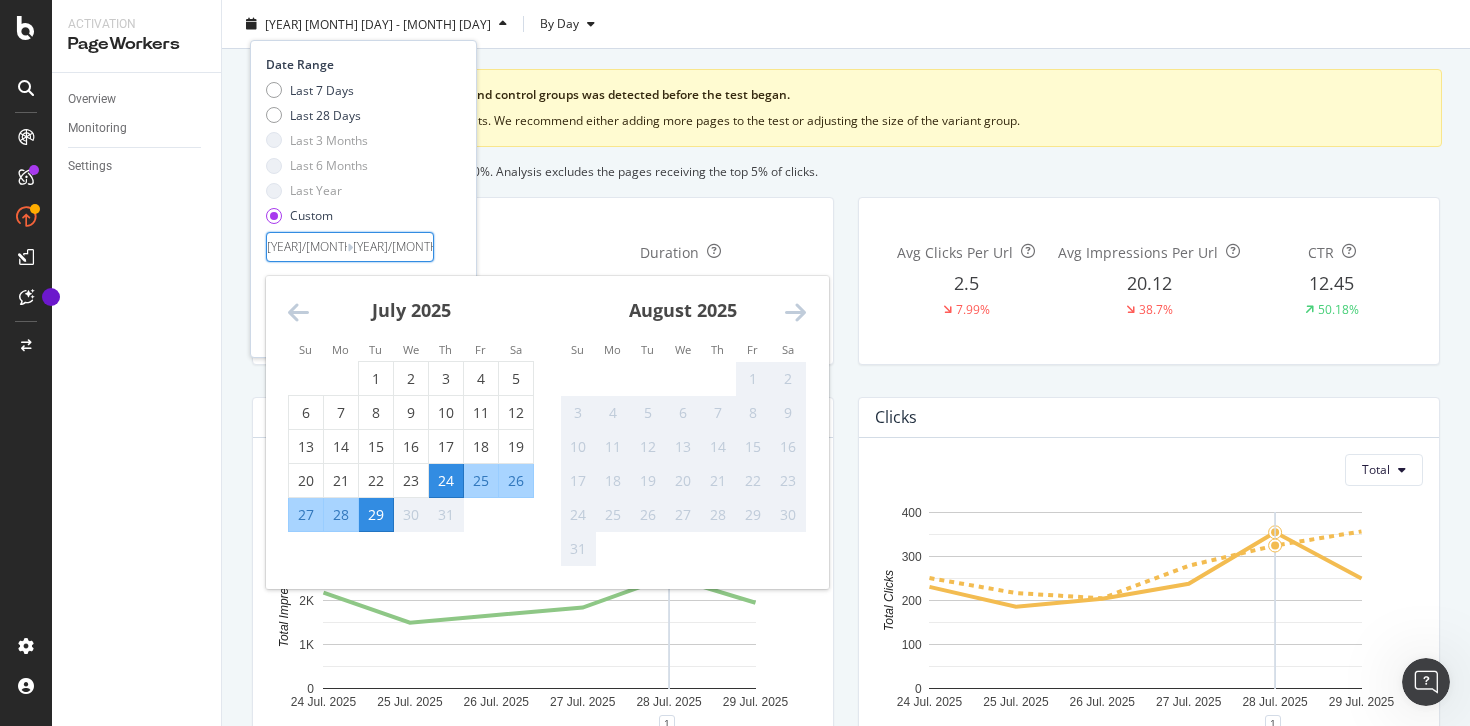 click on "Last 7 Days Last 28 Days Last 3 Months Last 6 Months Last Year Custom" at bounding box center [361, 156] 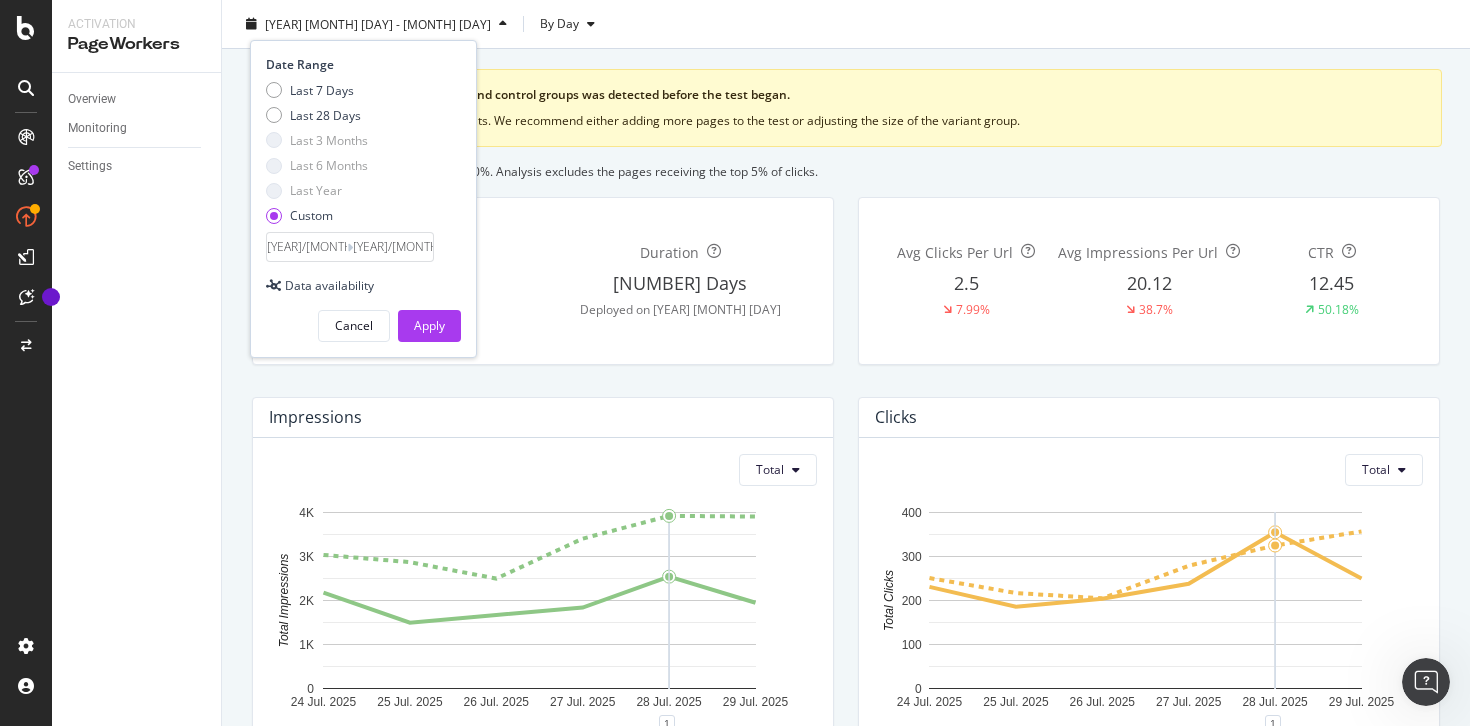 click on "[YEAR]/[MONTH]/[DAY]" at bounding box center [393, 247] 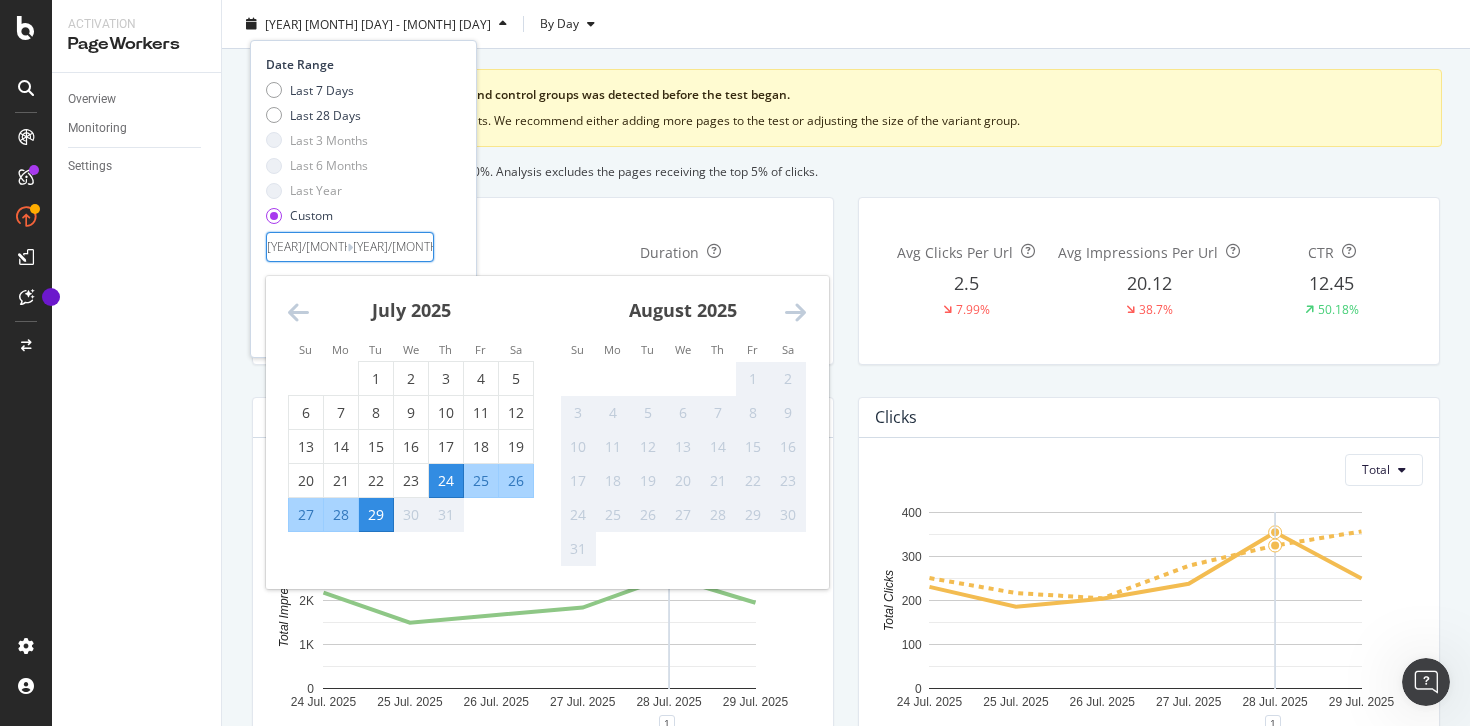 click on "Last 7 Days Last 28 Days Last 3 Months Last 6 Months Last Year Custom" at bounding box center [361, 156] 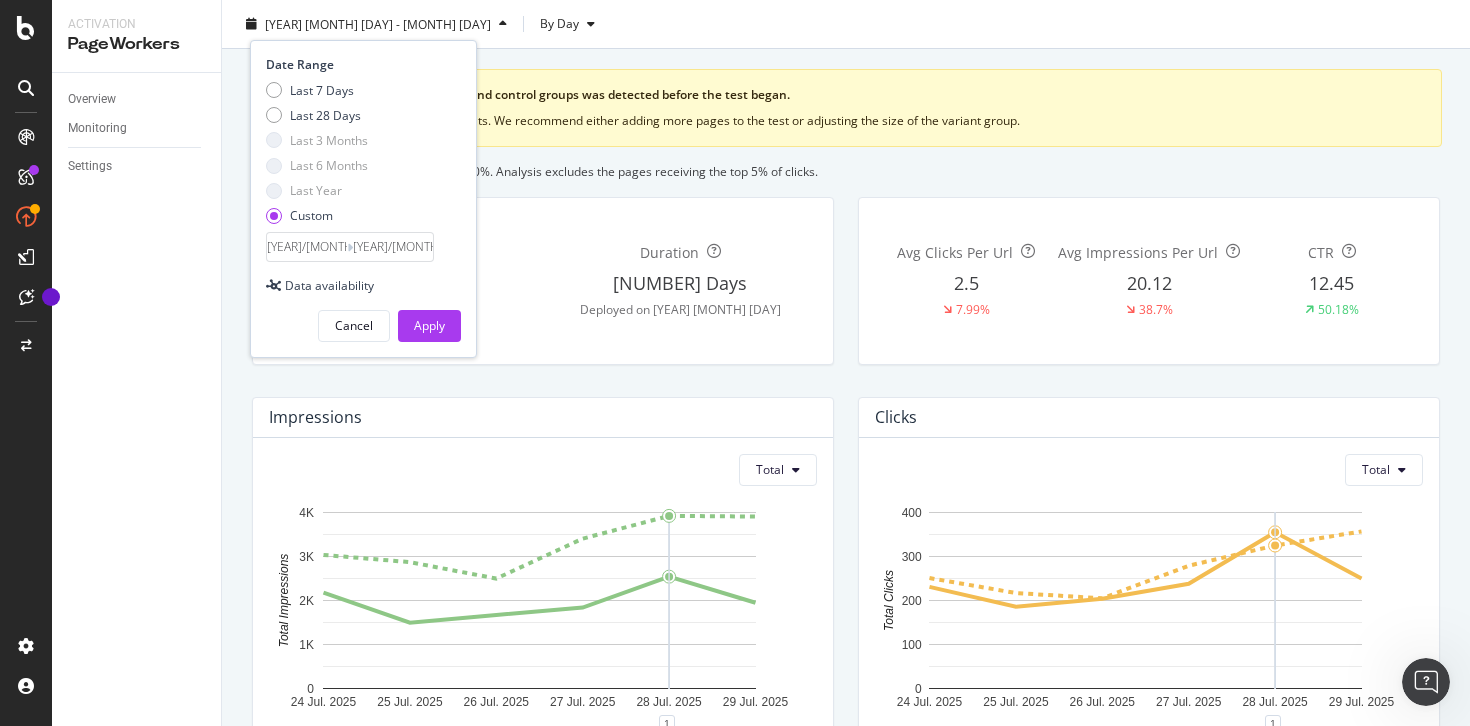 click on "Variant Group: 50 %, Control Group: 50 %. Analysis excludes the pages receiving the top 5% of clicks." at bounding box center (544, 171) 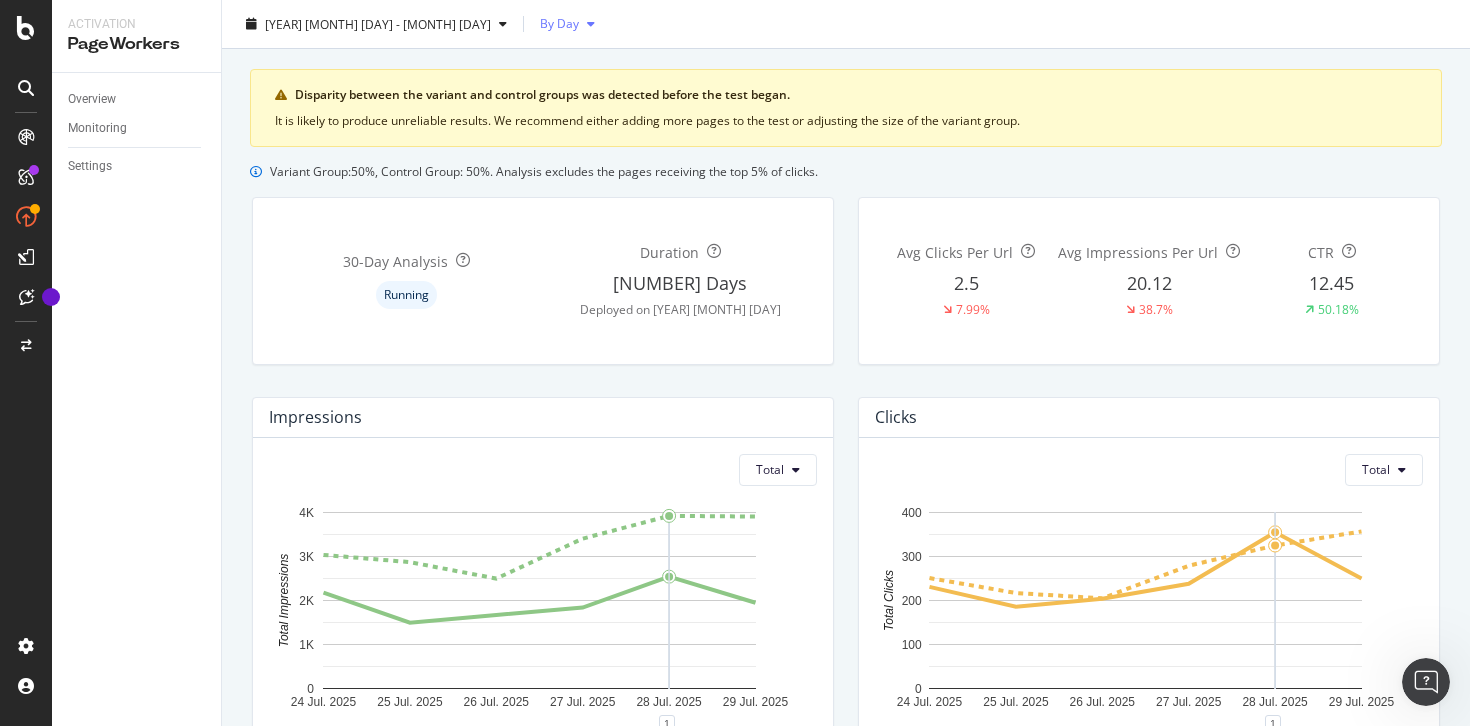 click on "By Day" at bounding box center [567, 24] 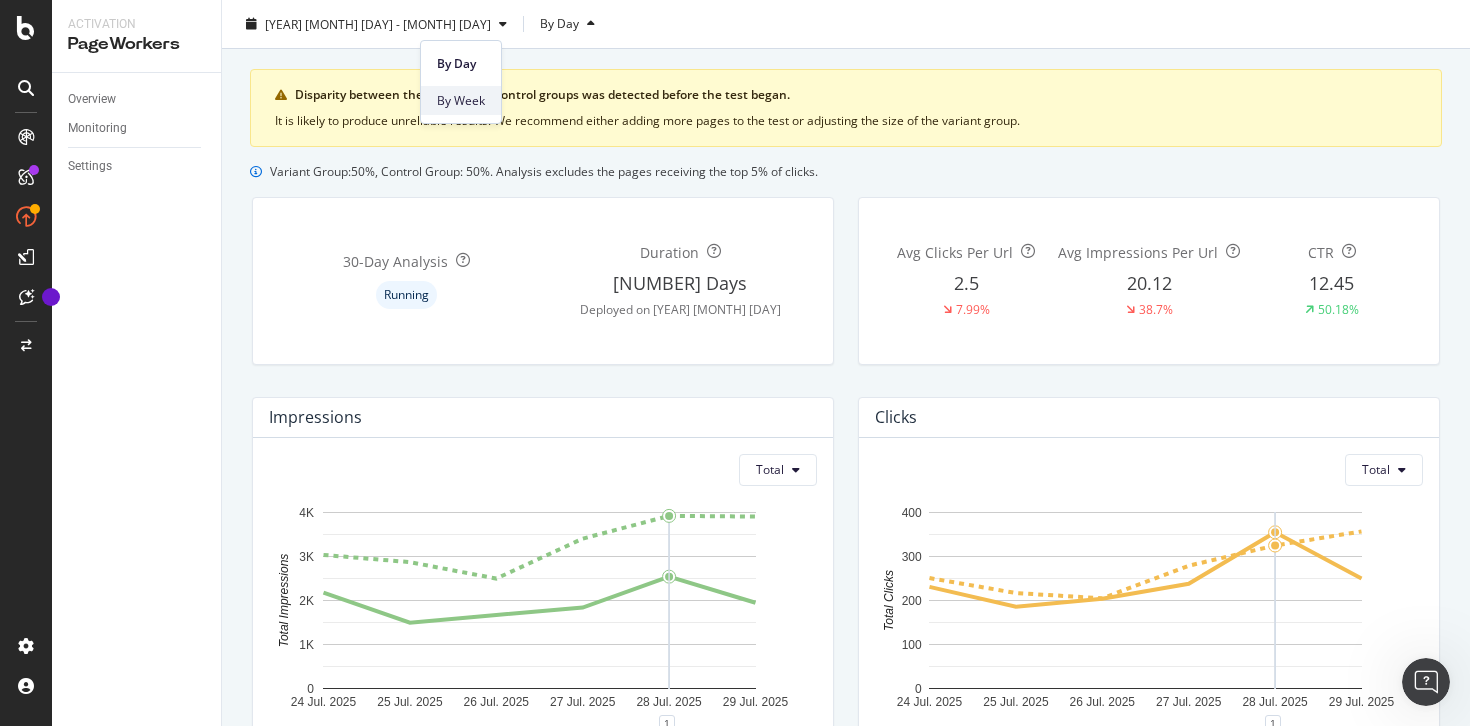 click on "By Week" at bounding box center [461, 101] 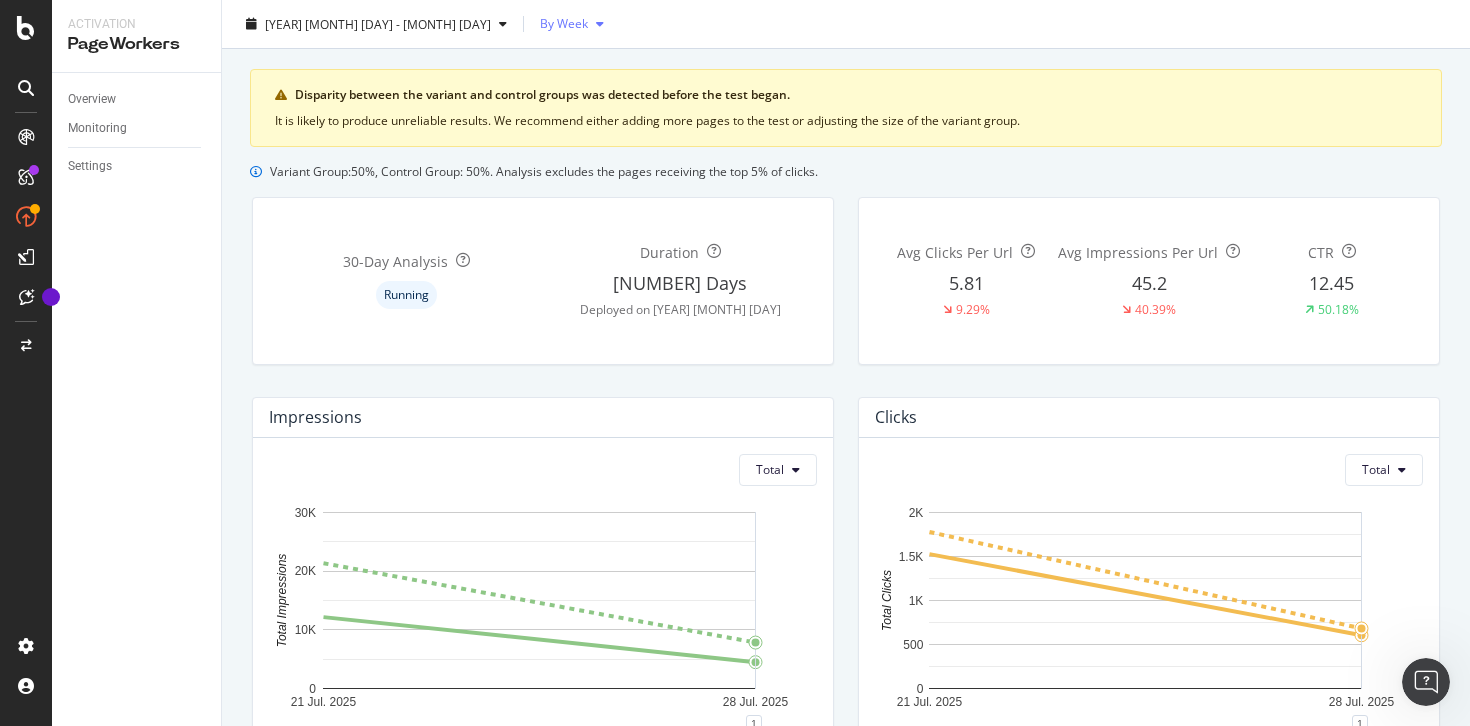 click at bounding box center (600, 24) 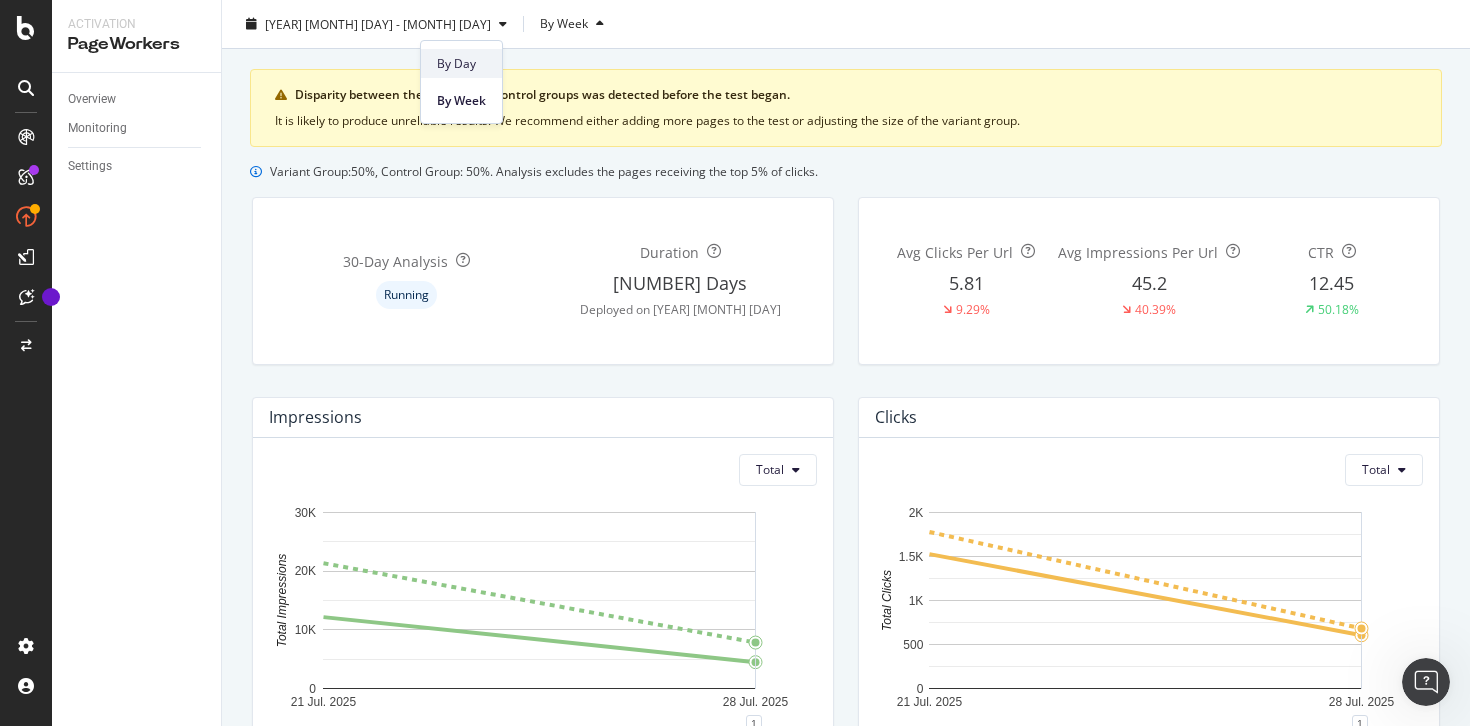 click on "By Day" at bounding box center (461, 64) 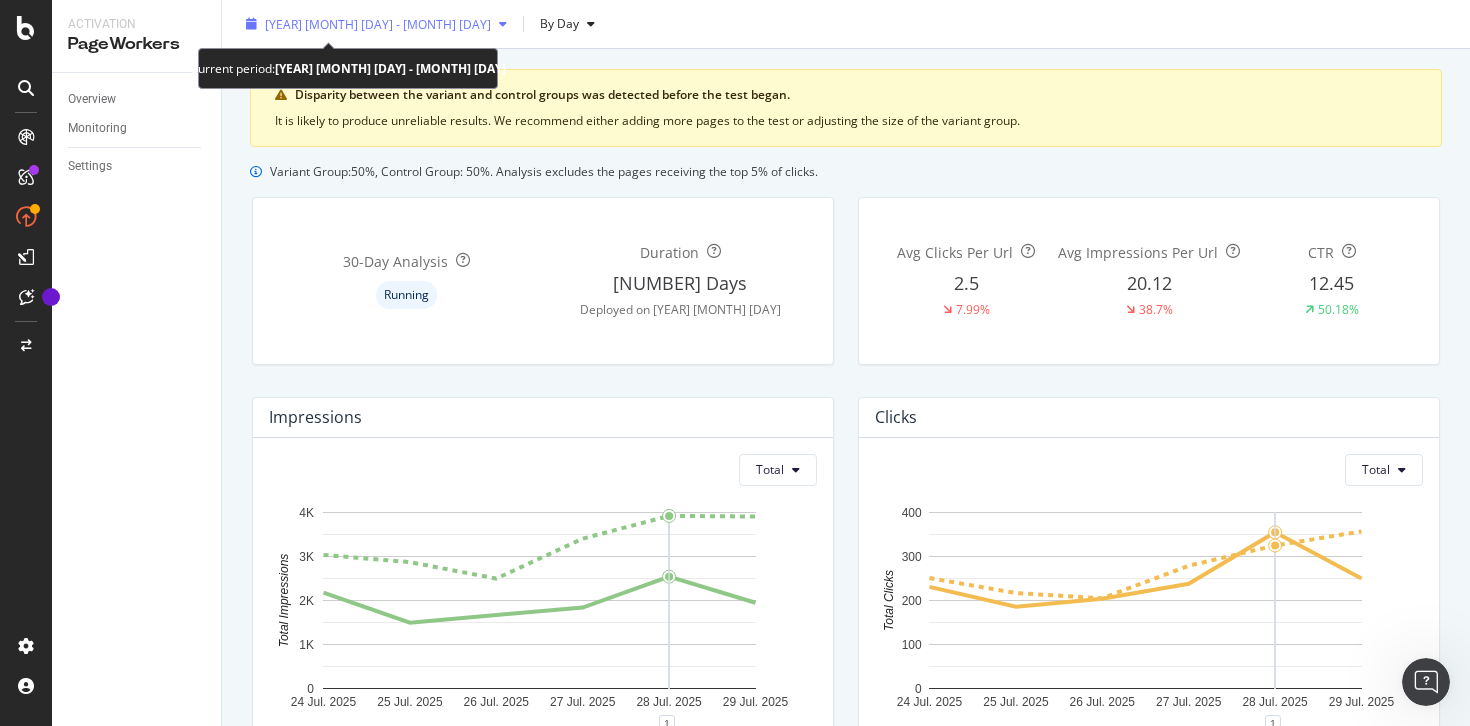 click on "[YEAR] [MONTH] [DAY] - [MONTH] [DAY]" at bounding box center [378, 23] 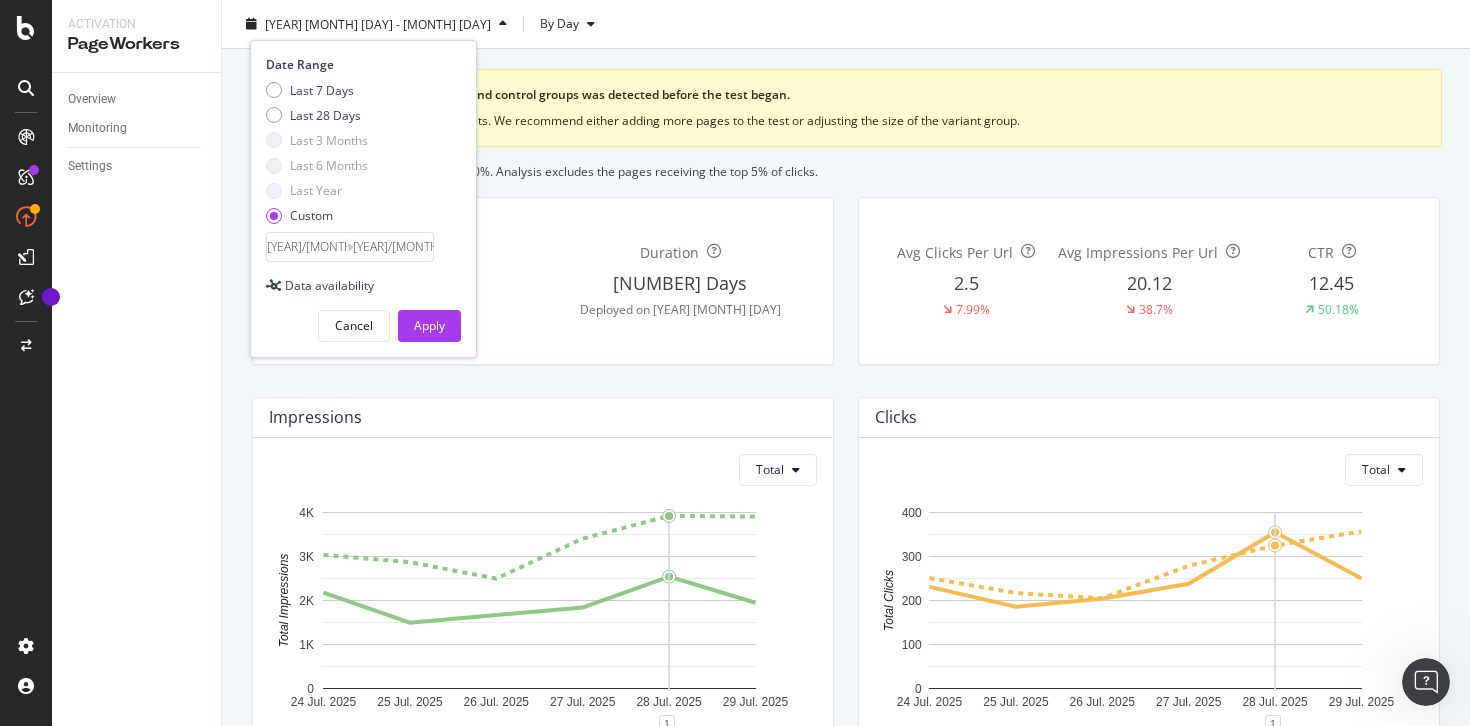 click on "[YEAR]/[MONTH]/[DAY]" at bounding box center (307, 247) 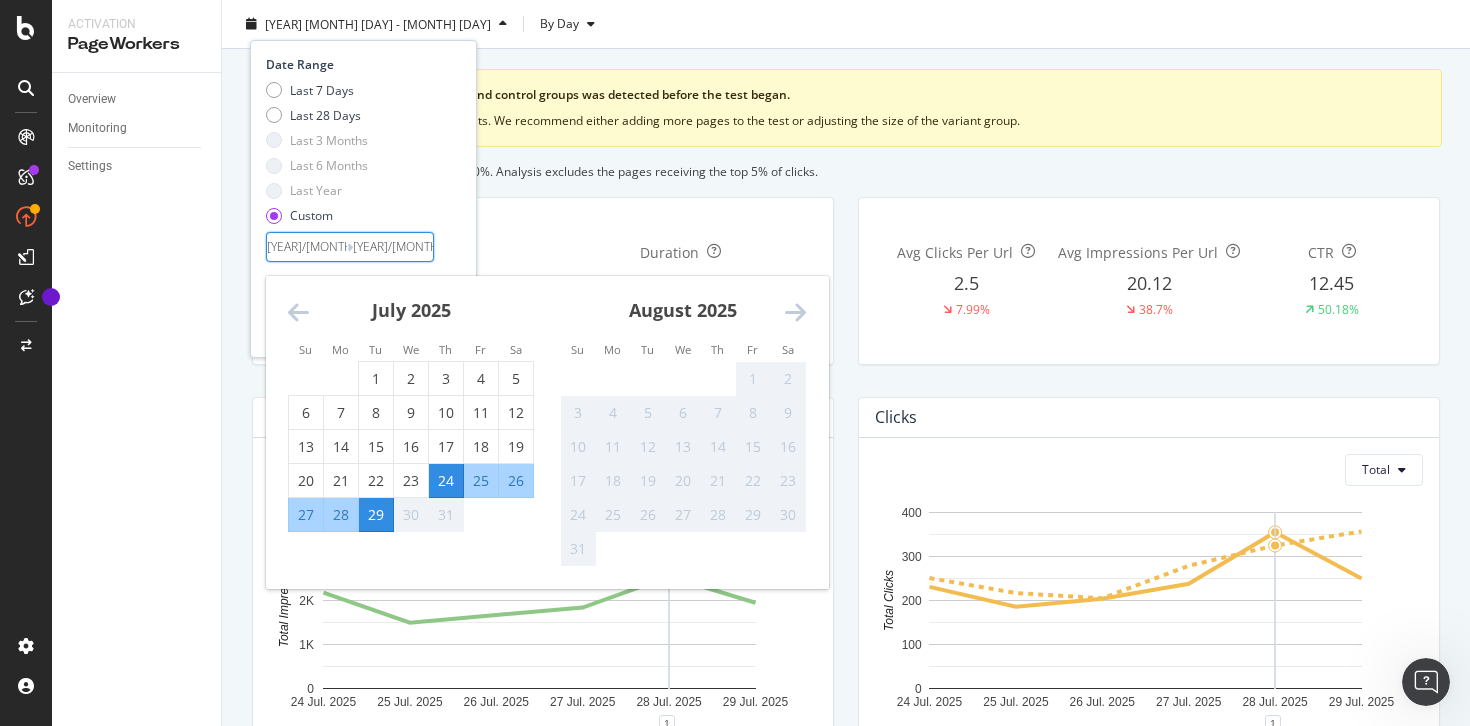 click at bounding box center [298, 312] 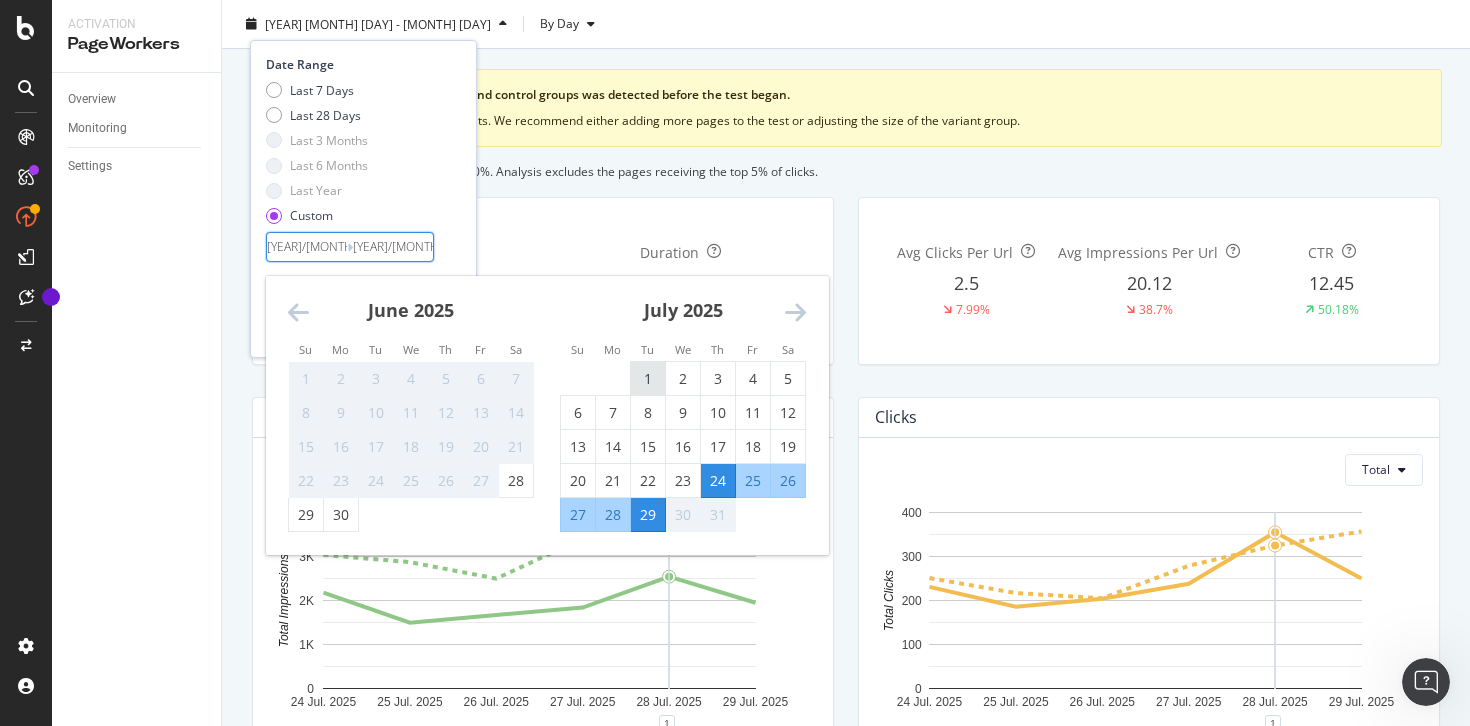 click on "1" at bounding box center [648, 378] 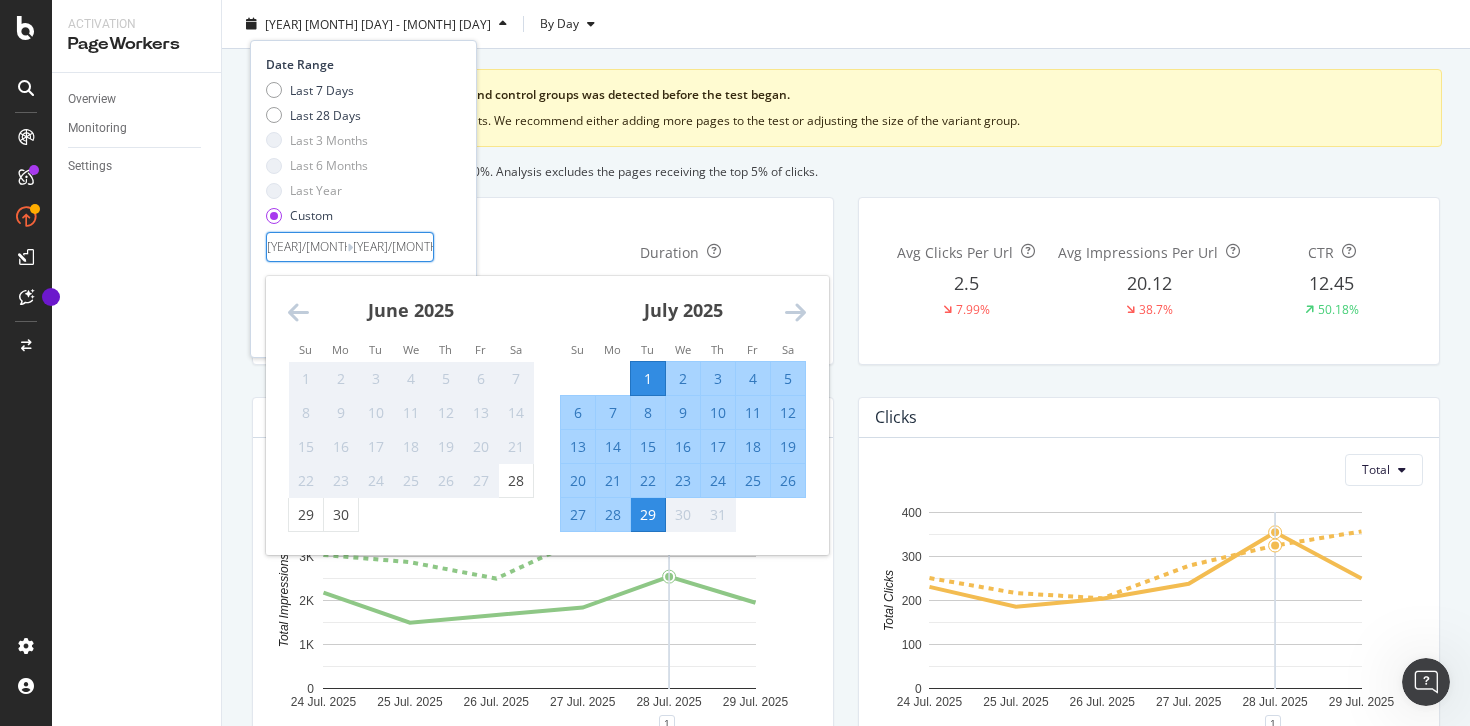 click on "12" at bounding box center [788, 412] 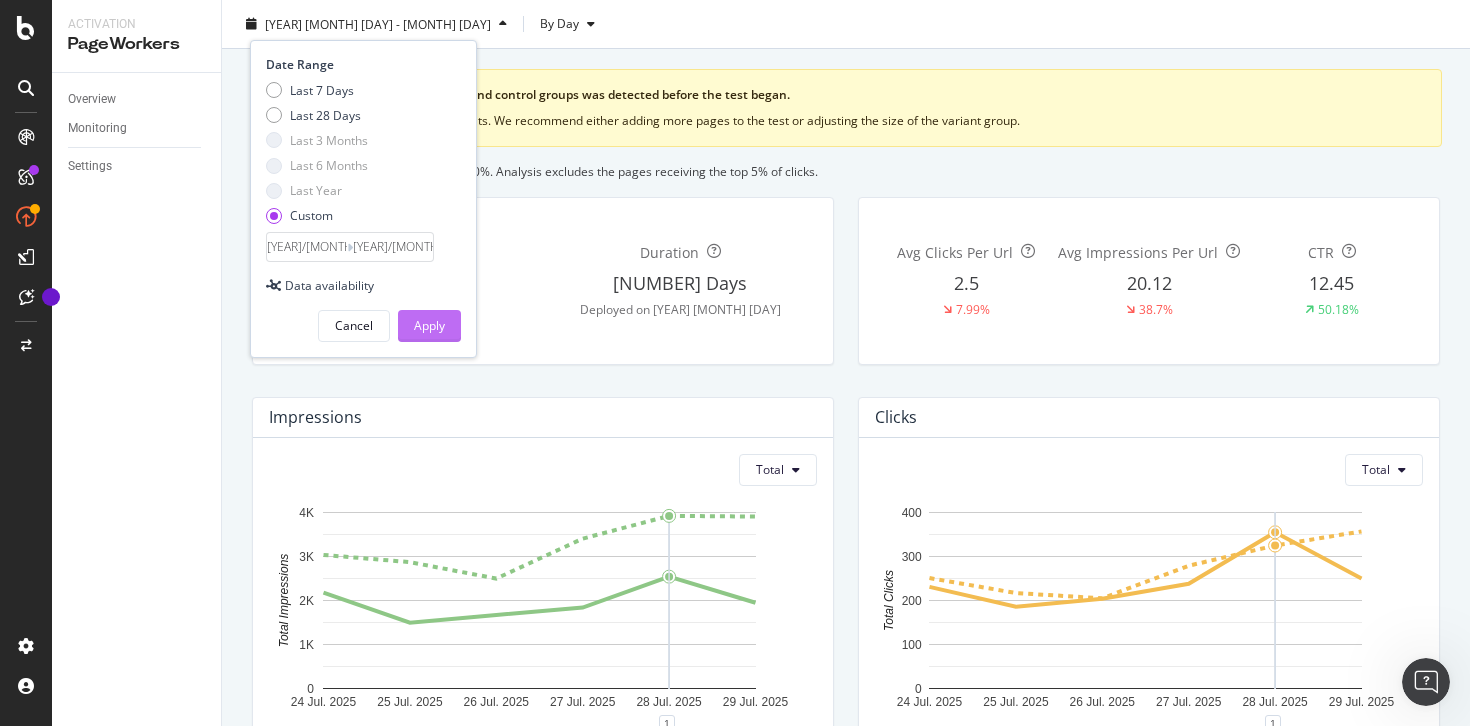 click on "Apply" at bounding box center (429, 325) 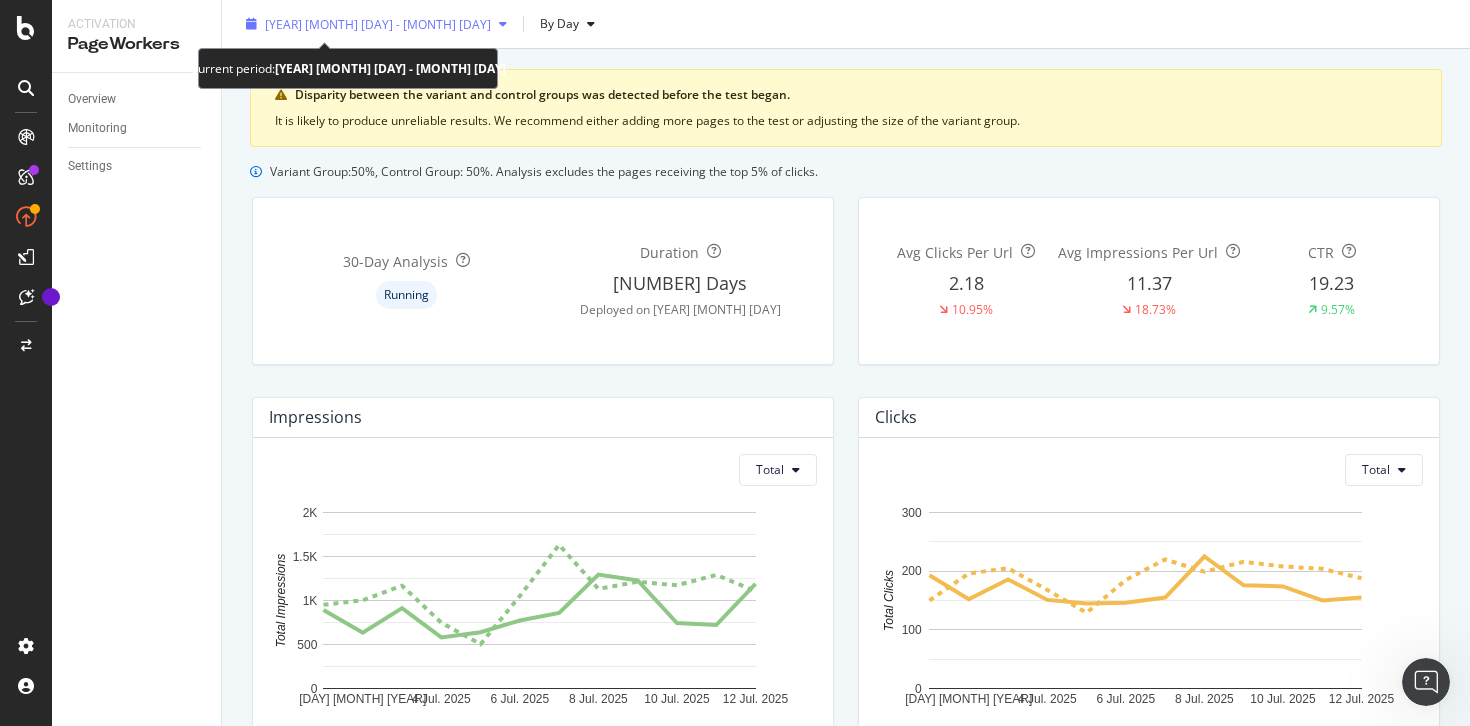 click at bounding box center (503, 24) 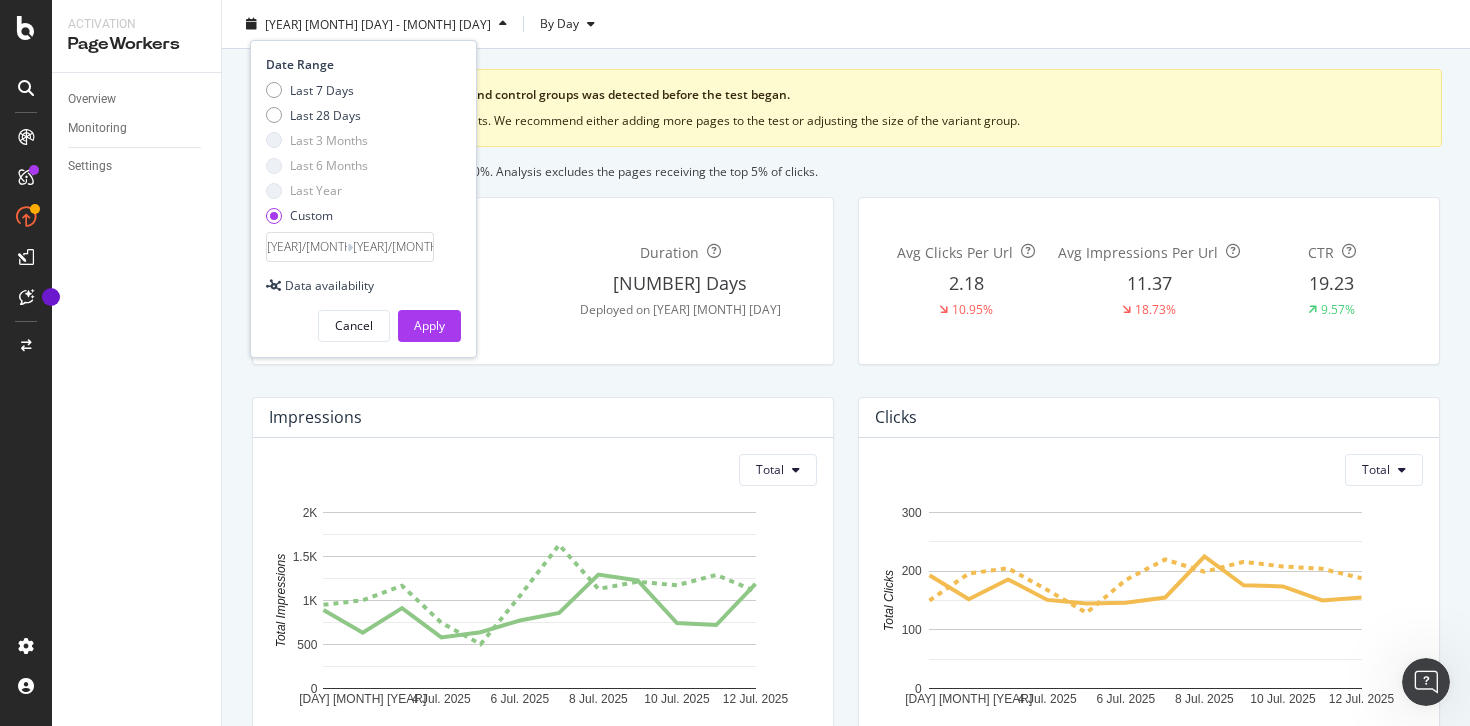 click on "[YEAR]/[MONTH]/[DAY]" at bounding box center [393, 247] 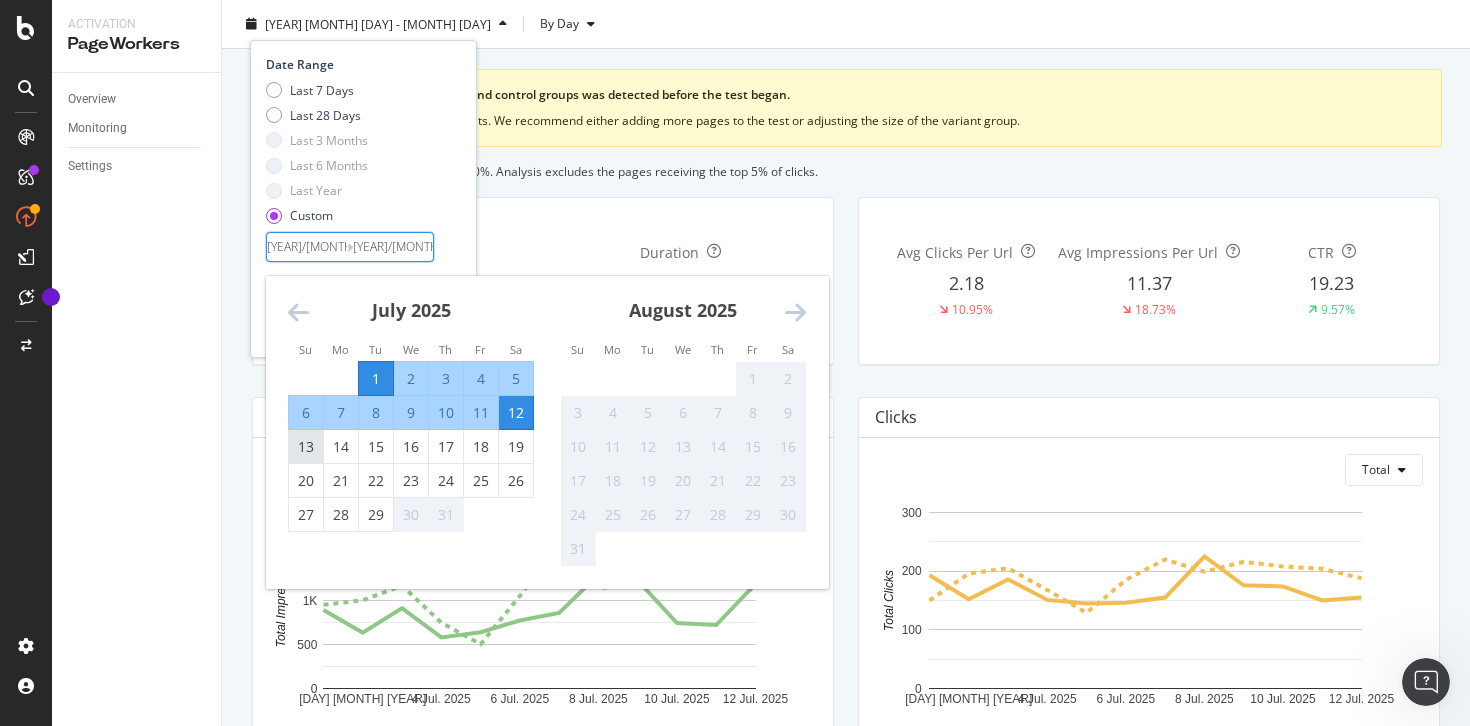 click on "13" at bounding box center (306, 446) 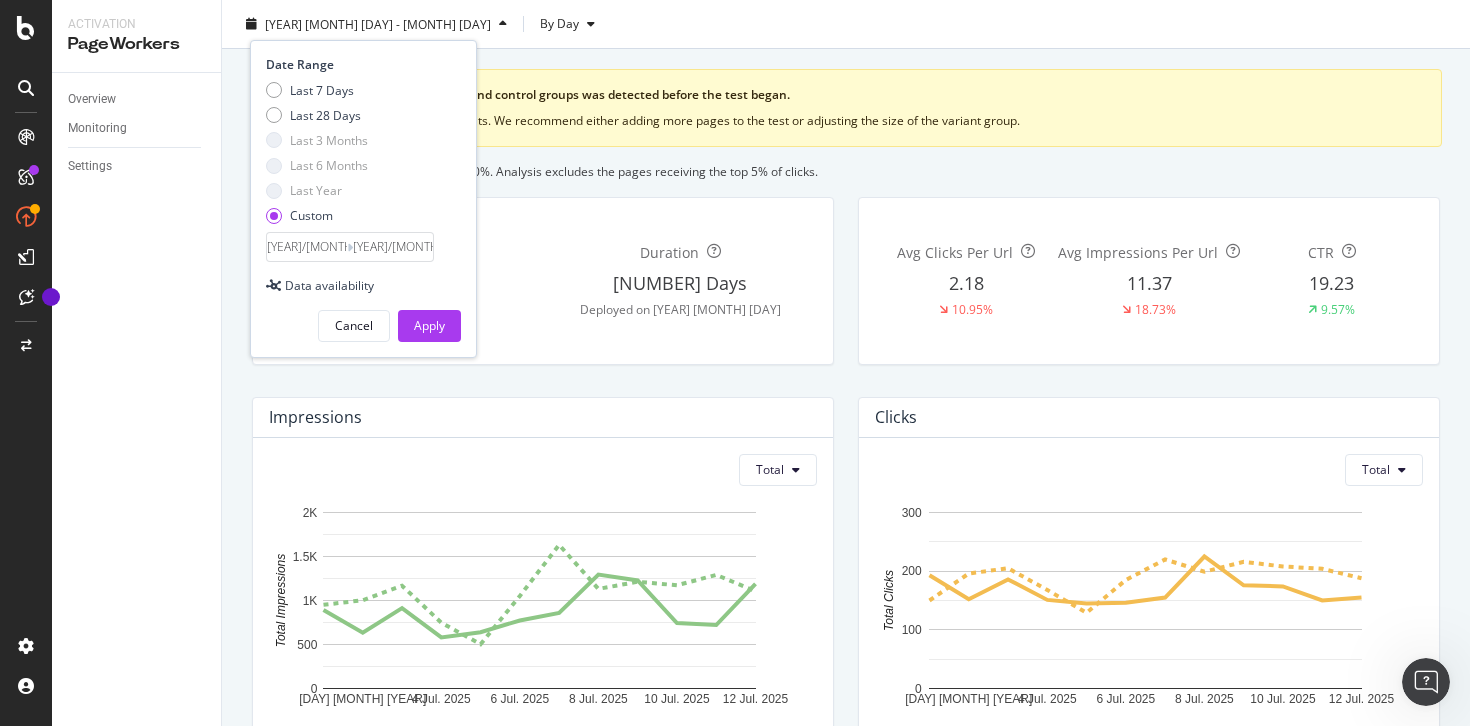 click on "[YEAR]/[MONTH]/[DAY]" at bounding box center (393, 247) 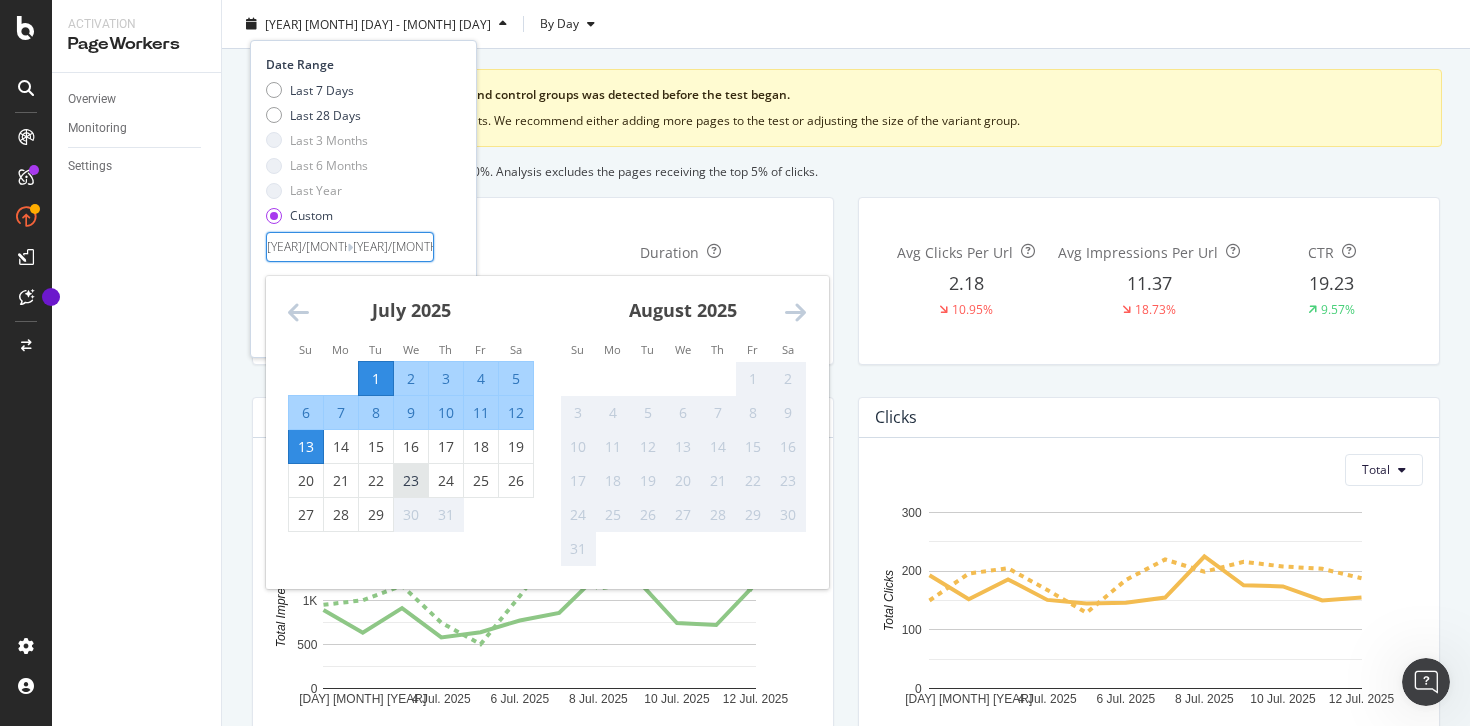 click on "23" at bounding box center (411, 480) 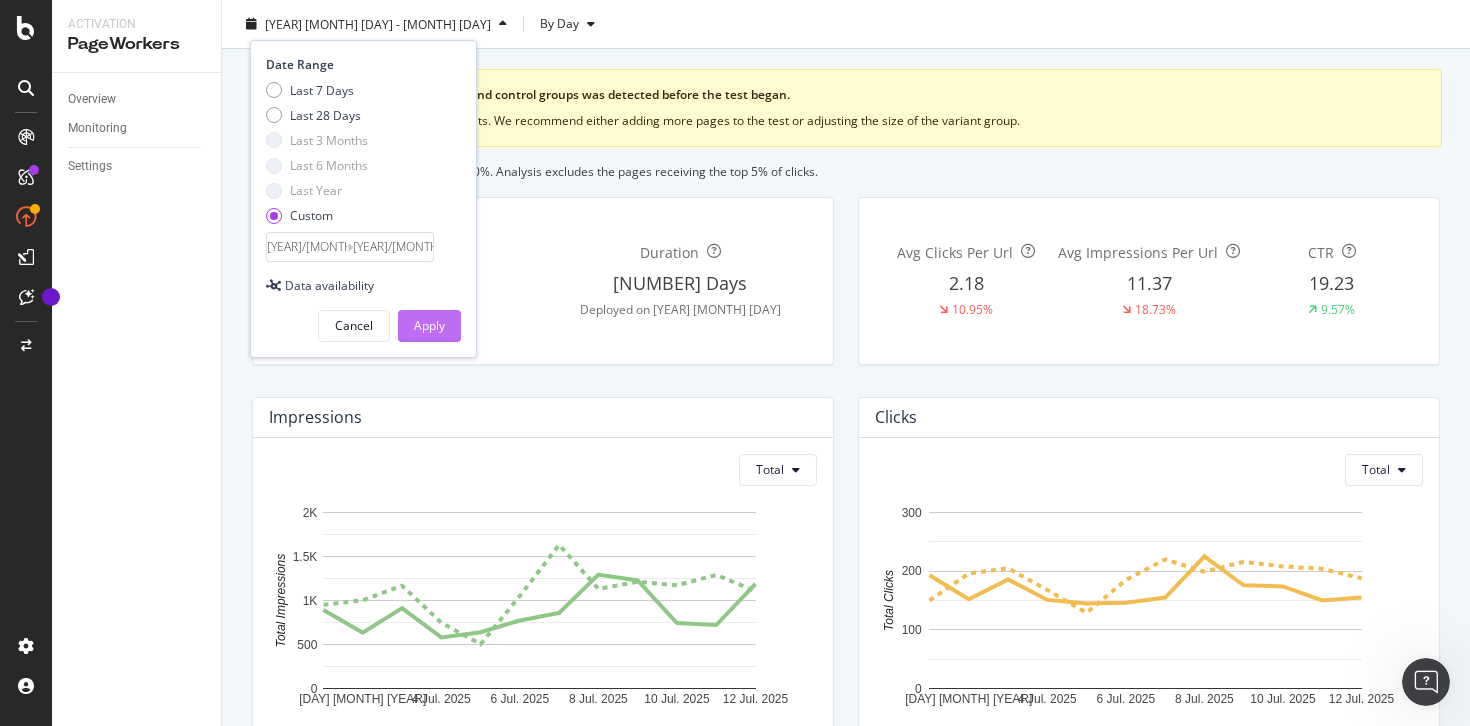 click on "Apply" at bounding box center [429, 325] 